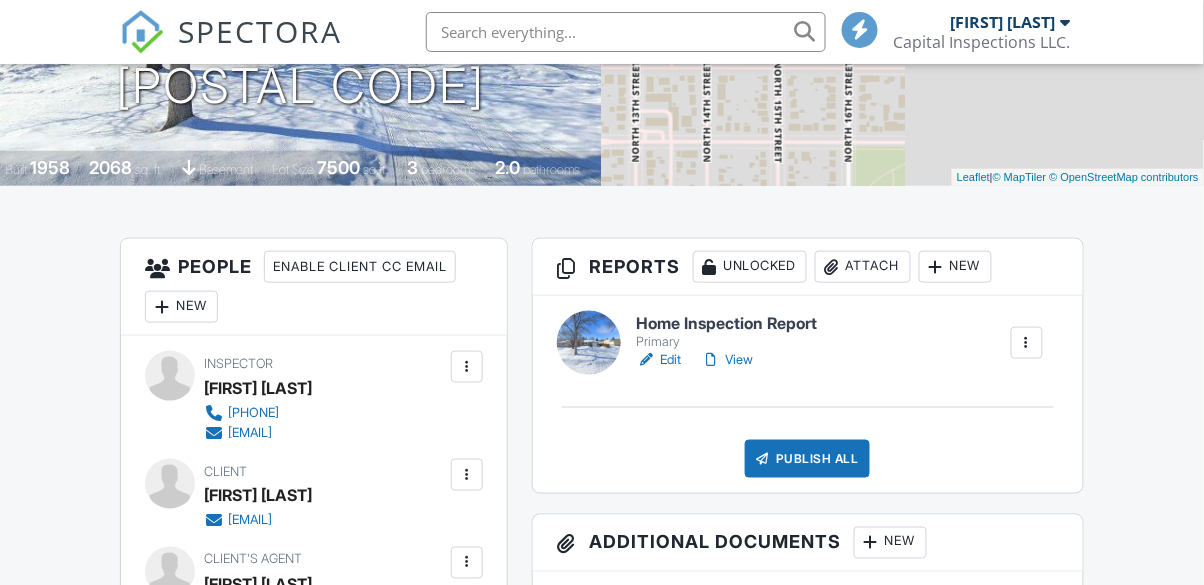 click on "Edit" at bounding box center (659, 360) 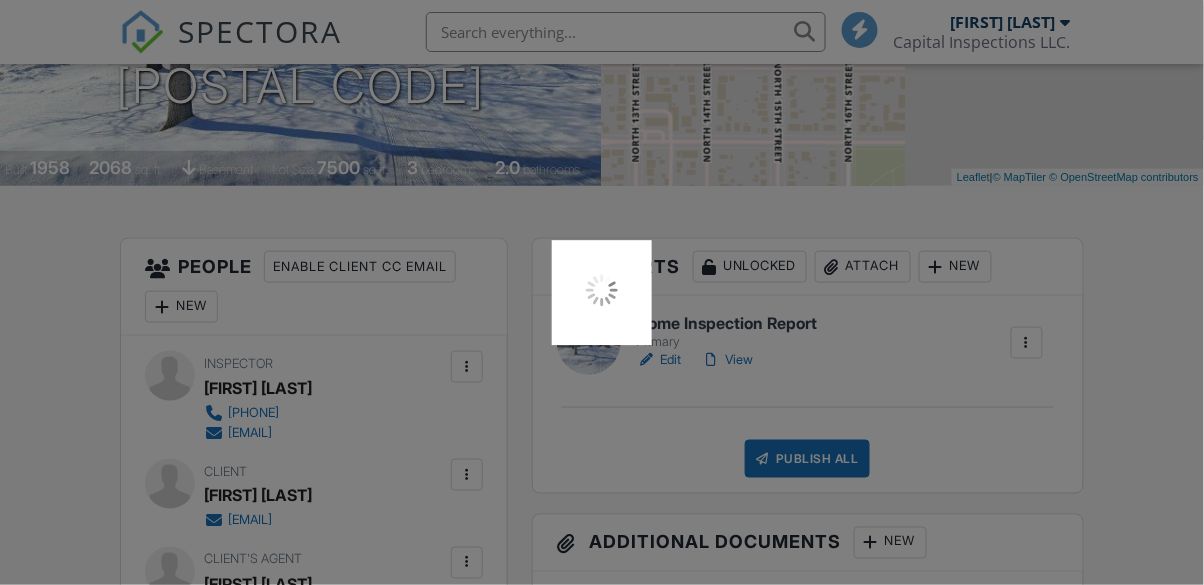 scroll, scrollTop: 380, scrollLeft: 0, axis: vertical 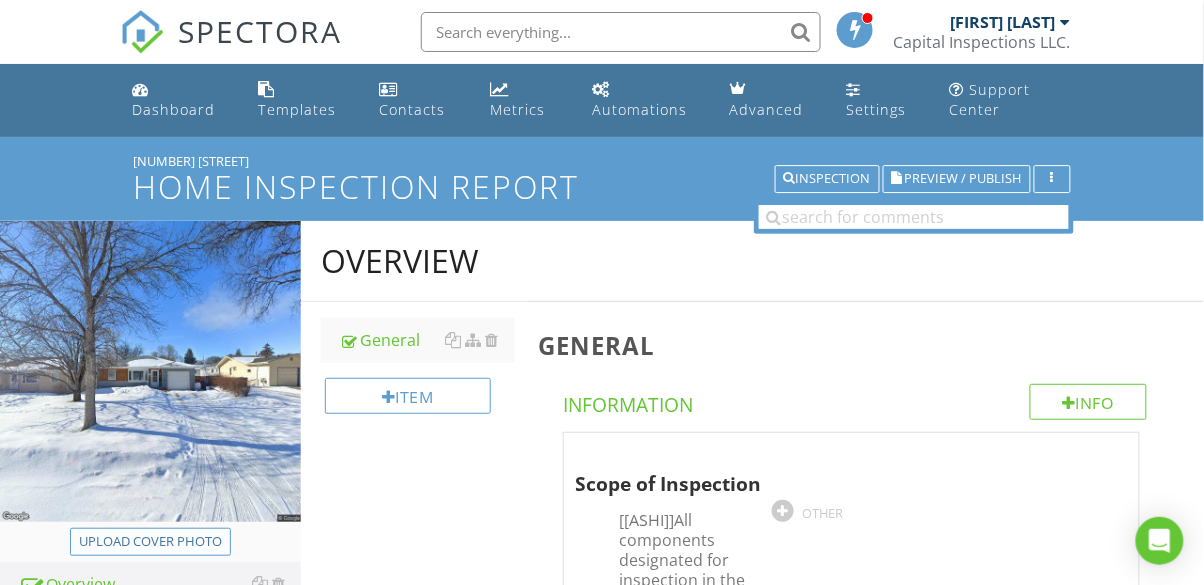 click on "Upload cover photo" at bounding box center (150, 542) 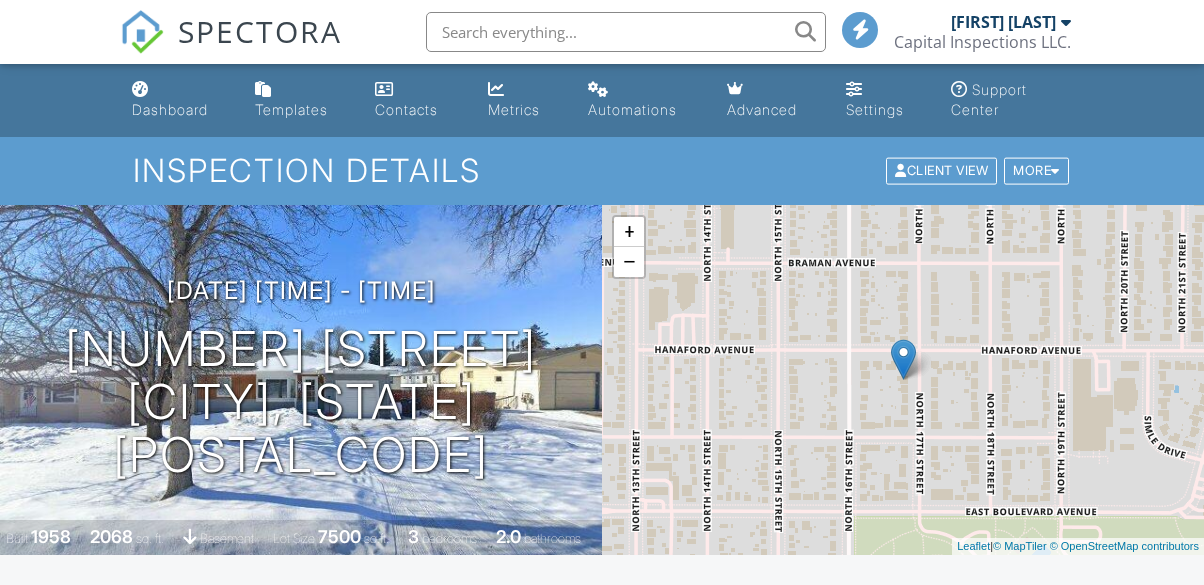 scroll, scrollTop: 0, scrollLeft: 0, axis: both 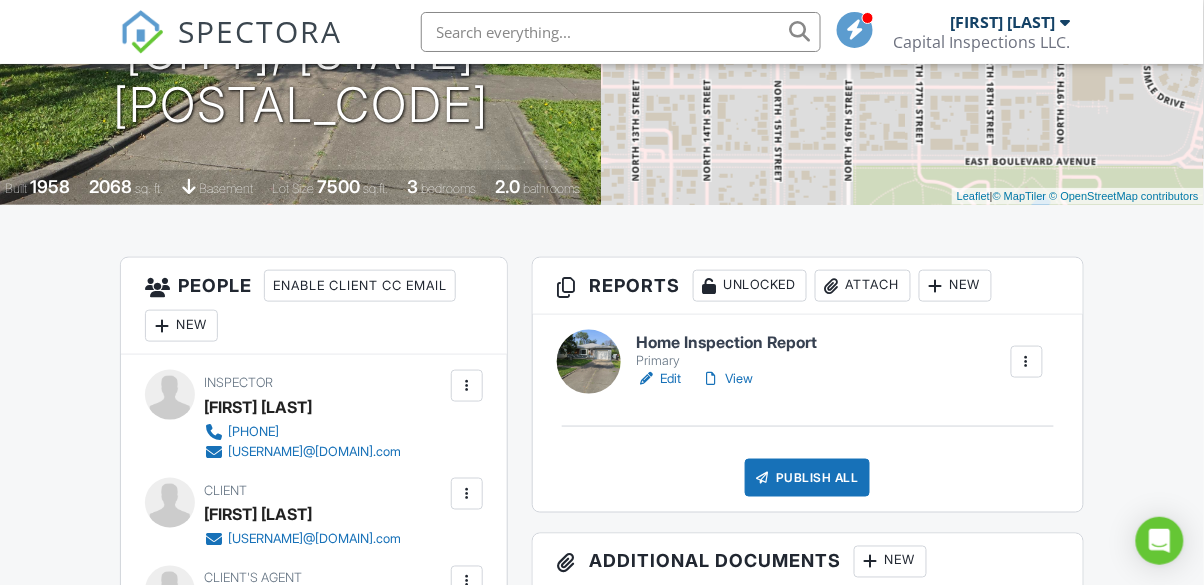 click on "View" at bounding box center [728, 379] 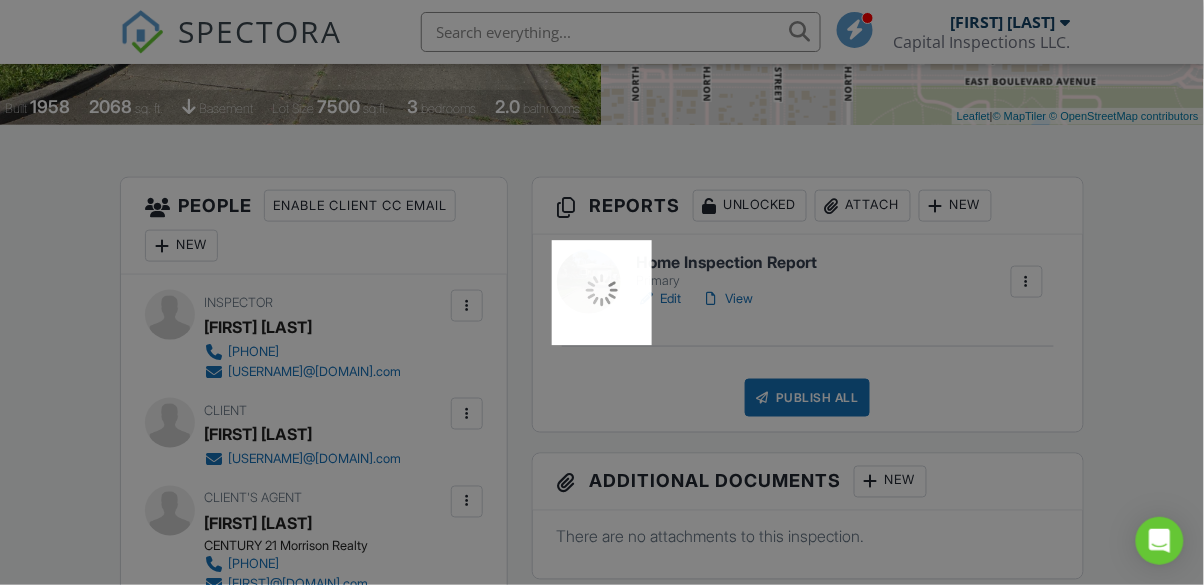 scroll, scrollTop: 446, scrollLeft: 0, axis: vertical 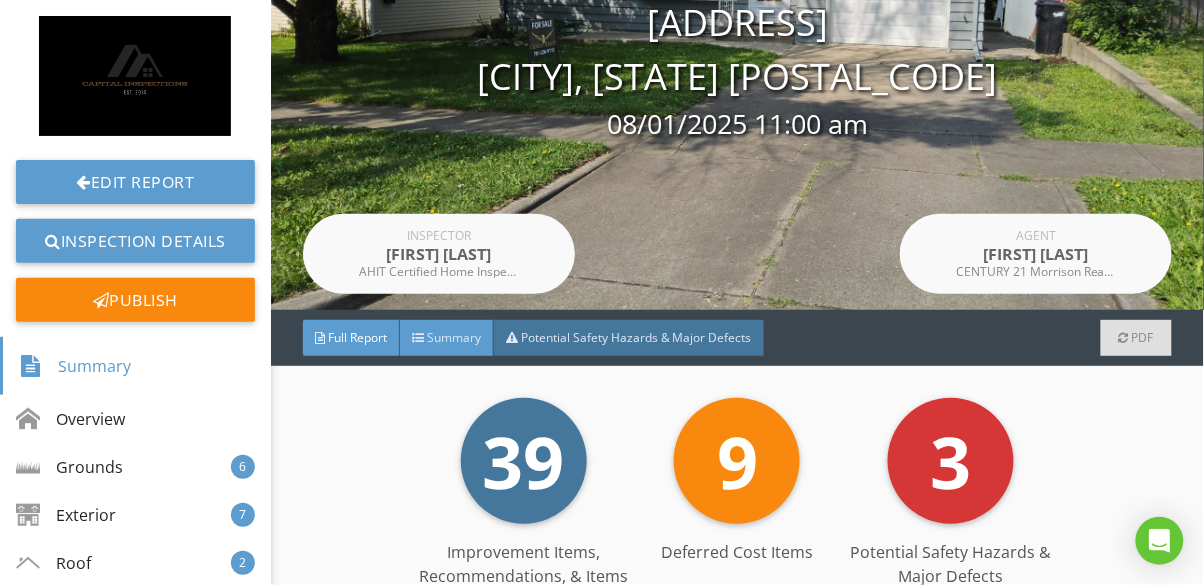click at bounding box center [418, 338] 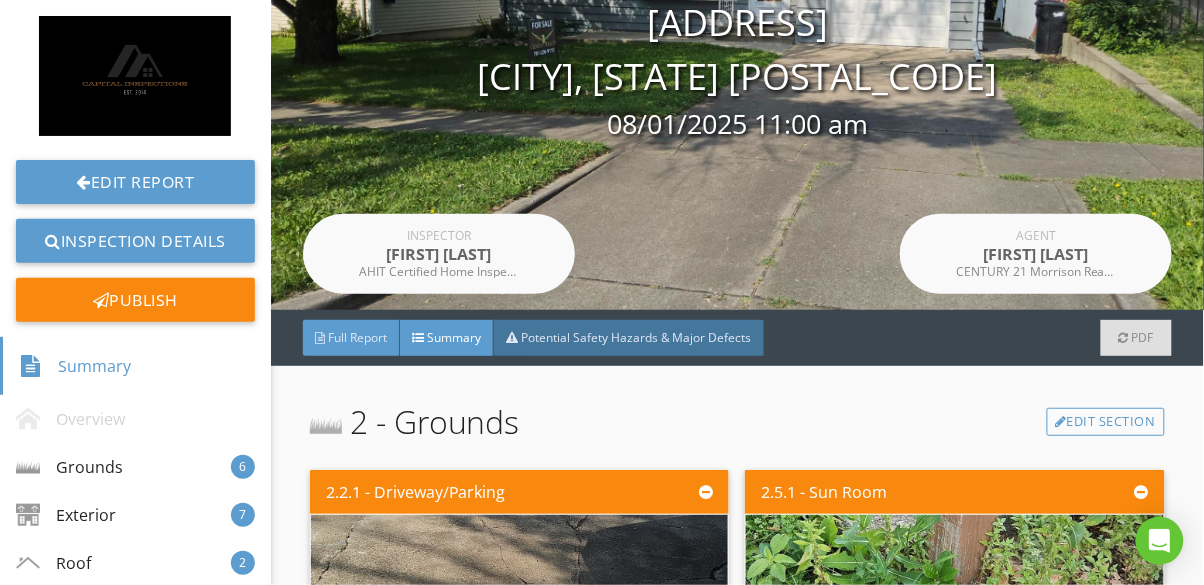 click on "Full Report" at bounding box center (351, 338) 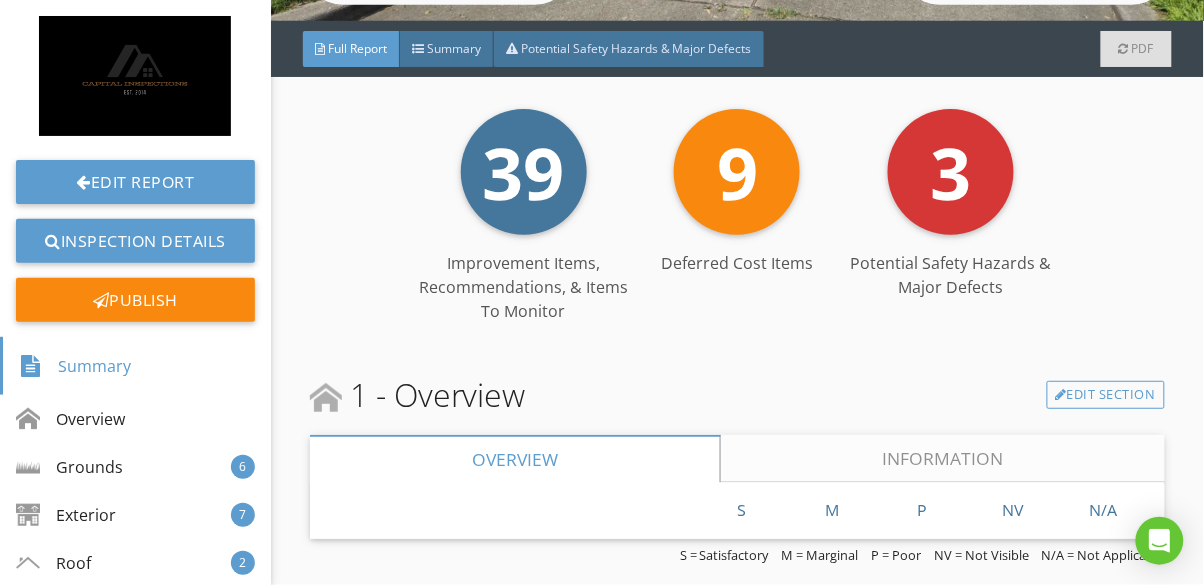 scroll, scrollTop: 460, scrollLeft: 0, axis: vertical 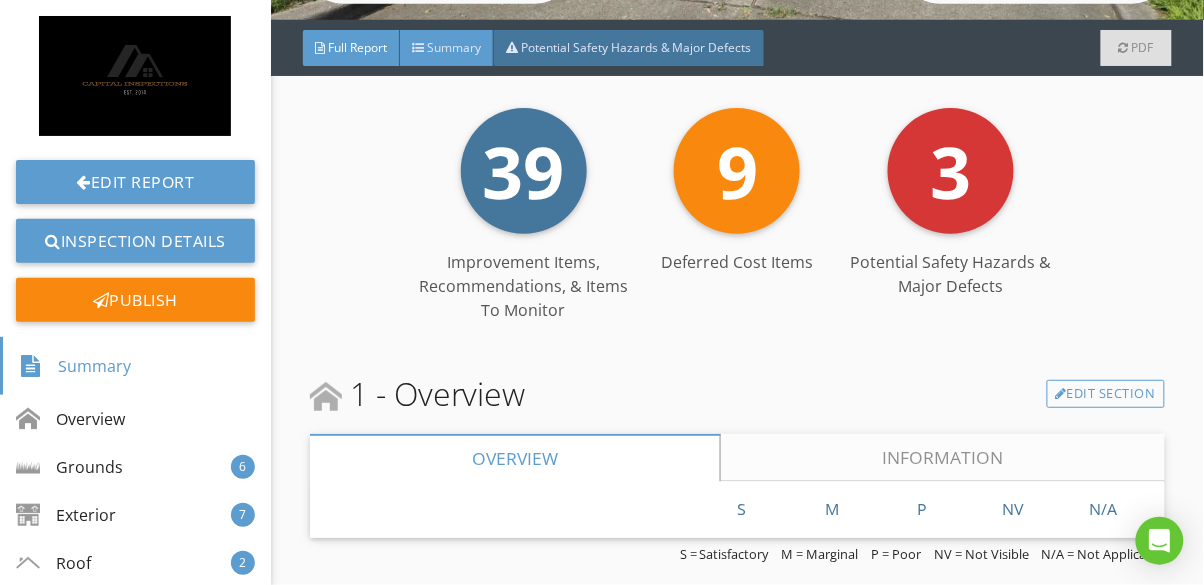 click on "Summary" at bounding box center [454, 47] 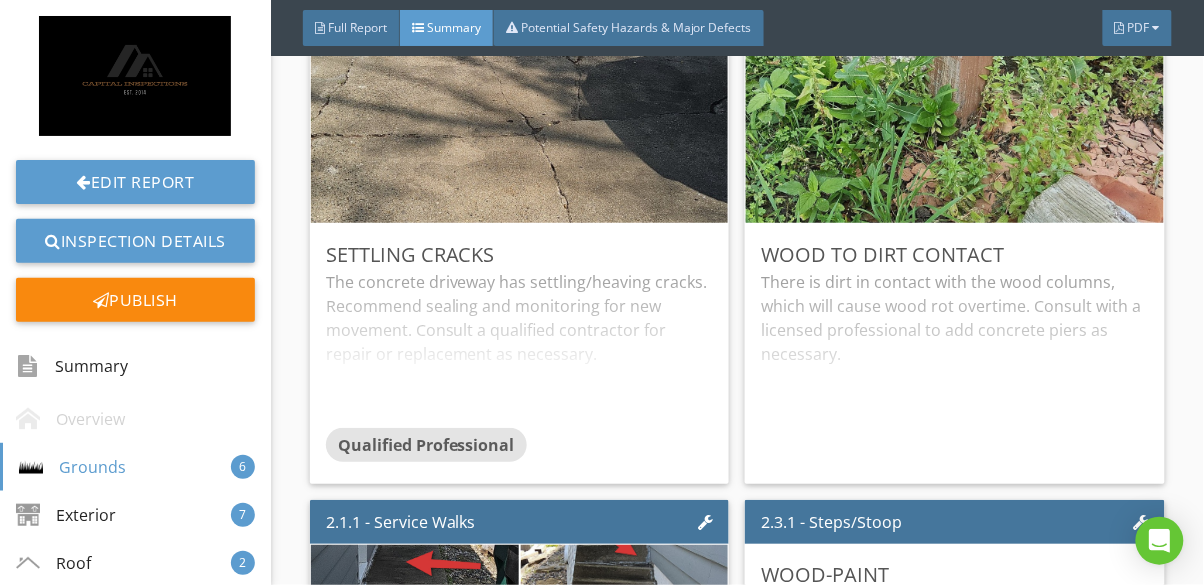 scroll, scrollTop: 582, scrollLeft: 0, axis: vertical 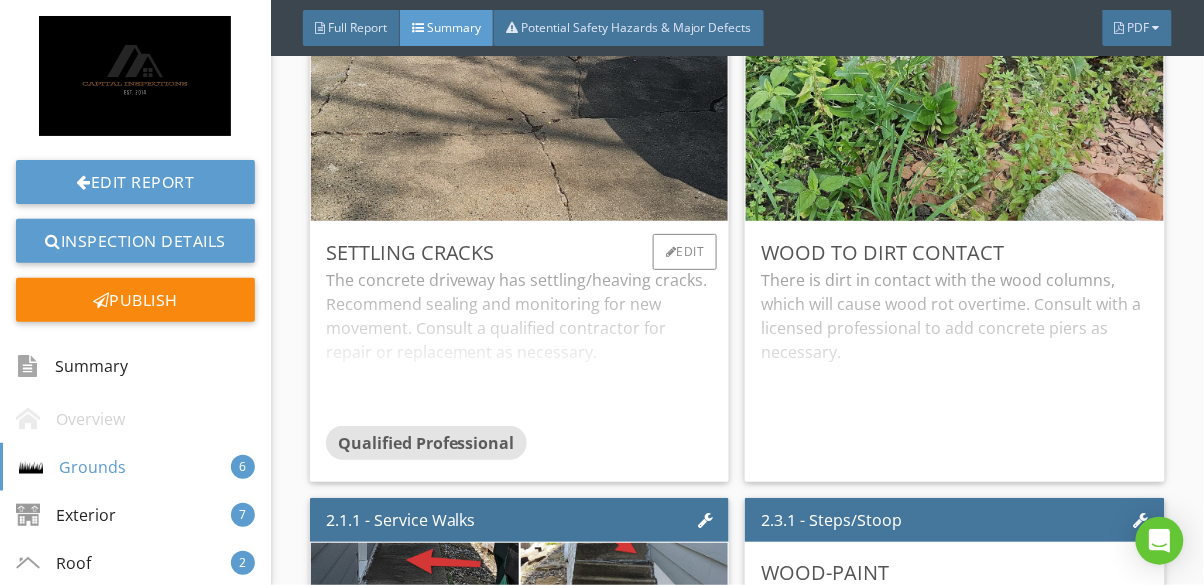 click on "The concrete driveway has settling/heaving cracks. Recommend sealing and monitoring for new movement. Consult a qualified contractor for repair or replacement as necessary." at bounding box center (520, 347) 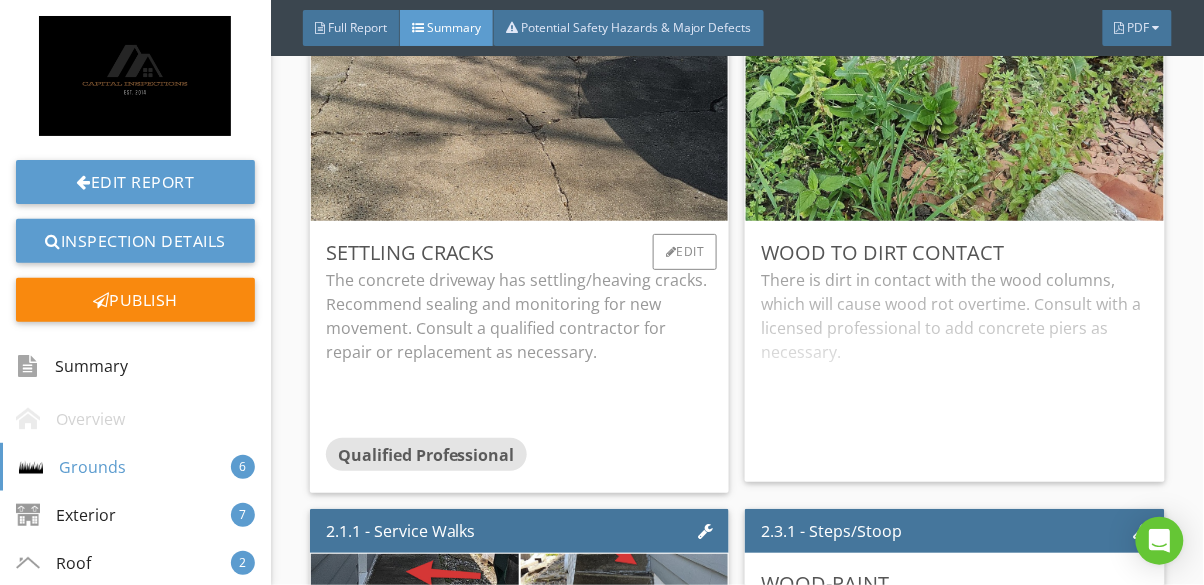 click on "The concrete driveway has settling/heaving cracks. Recommend sealing and monitoring for new movement. Consult a qualified contractor for repair or replacement as necessary." at bounding box center [520, 316] 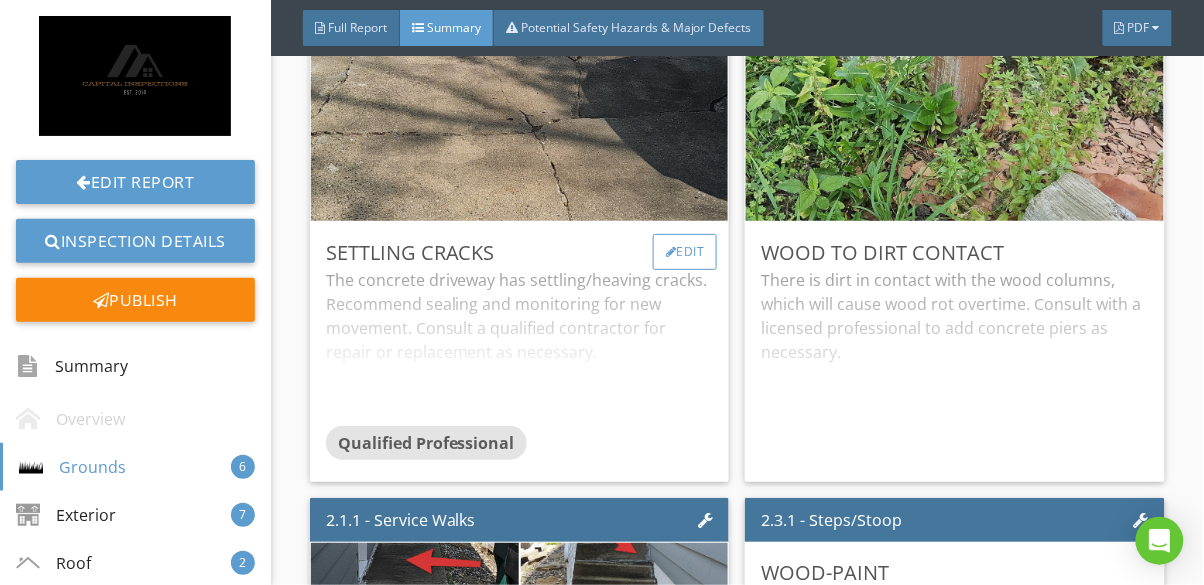 click on "Edit" at bounding box center [685, 252] 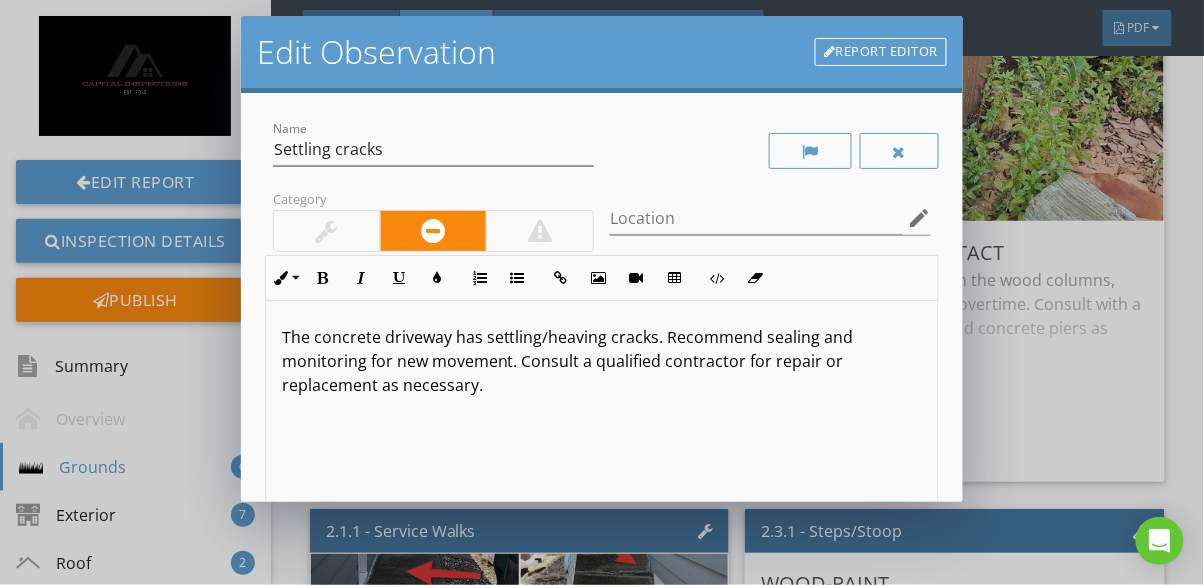 click on "The concrete driveway has settling/heaving cracks. Recommend sealing and monitoring for new movement. Consult a qualified contractor for repair or replacement as necessary." at bounding box center (602, 361) 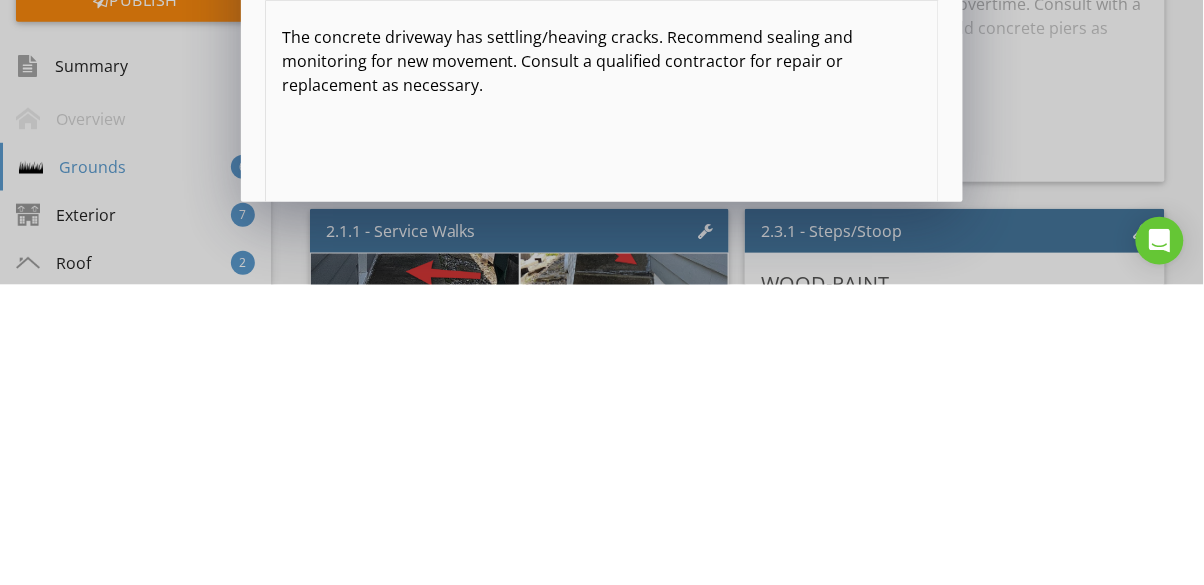 click on "The concrete driveway has settling/heaving cracks. Recommend sealing and monitoring for new movement. Consult a qualified contractor for repair or replacement as necessary." at bounding box center [602, 361] 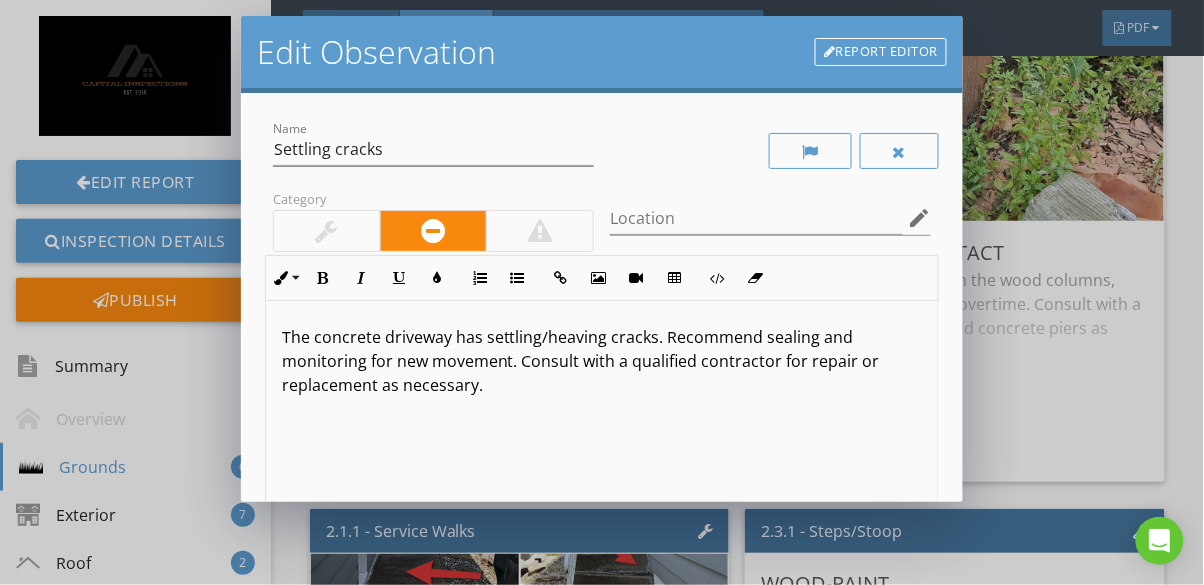 scroll, scrollTop: 0, scrollLeft: 0, axis: both 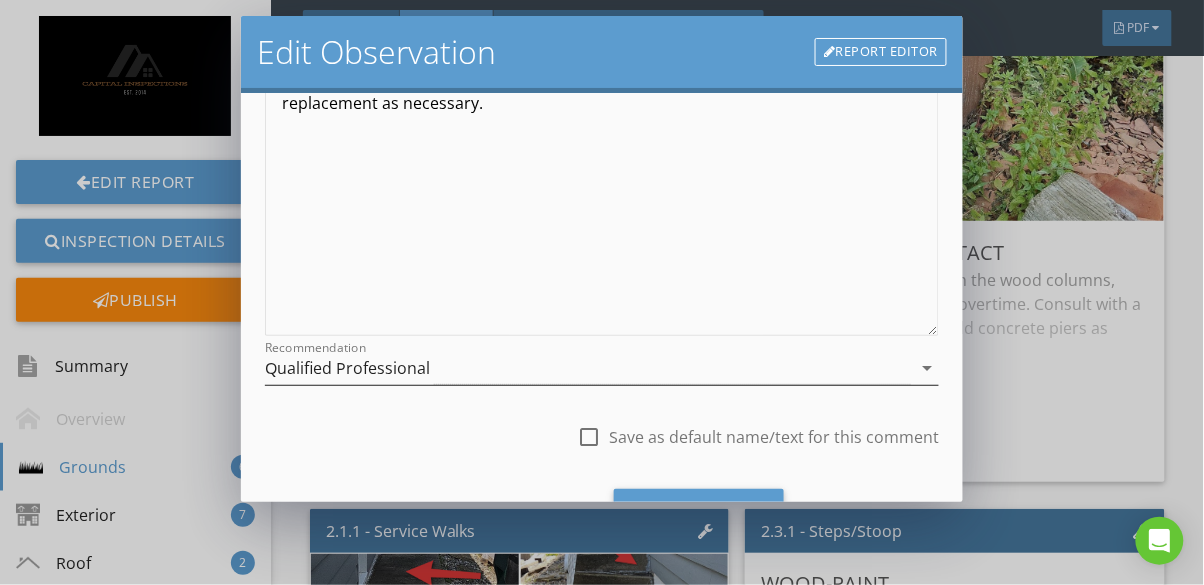 click on "Recommendation Qualified Professional arrow_drop_down" at bounding box center [602, 368] 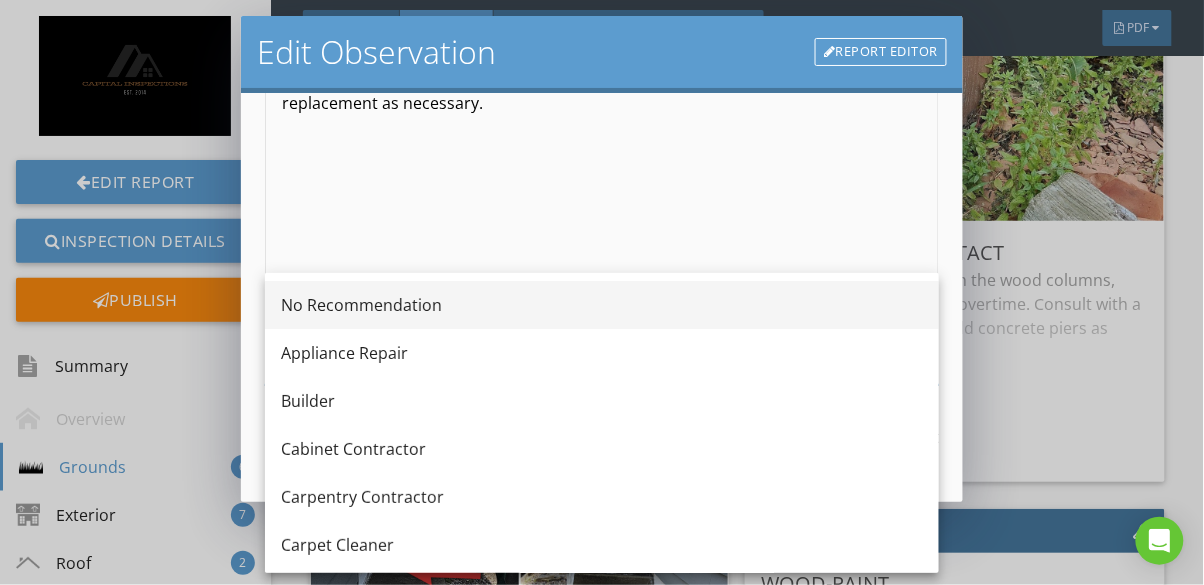 click on "No Recommendation" at bounding box center [602, 305] 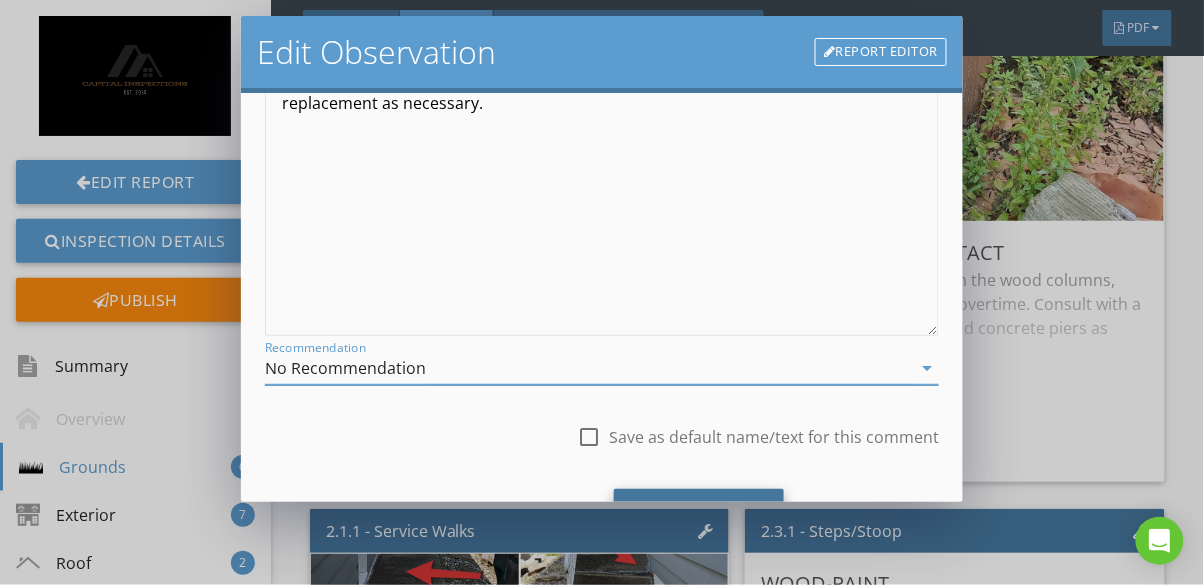 click on "Save Changes" at bounding box center [699, 516] 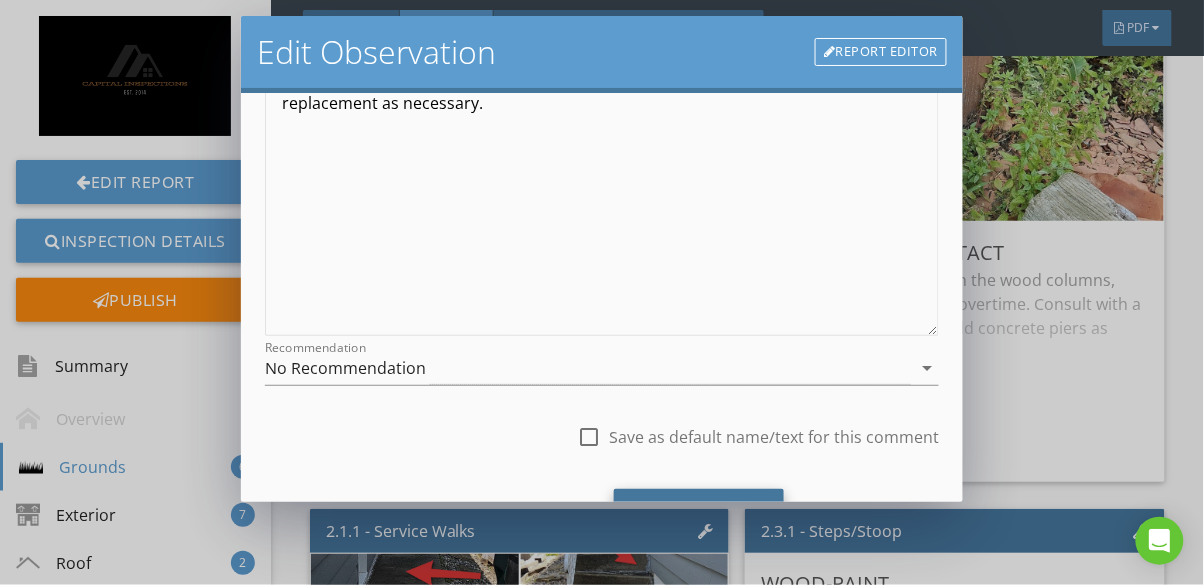 scroll, scrollTop: 73, scrollLeft: 0, axis: vertical 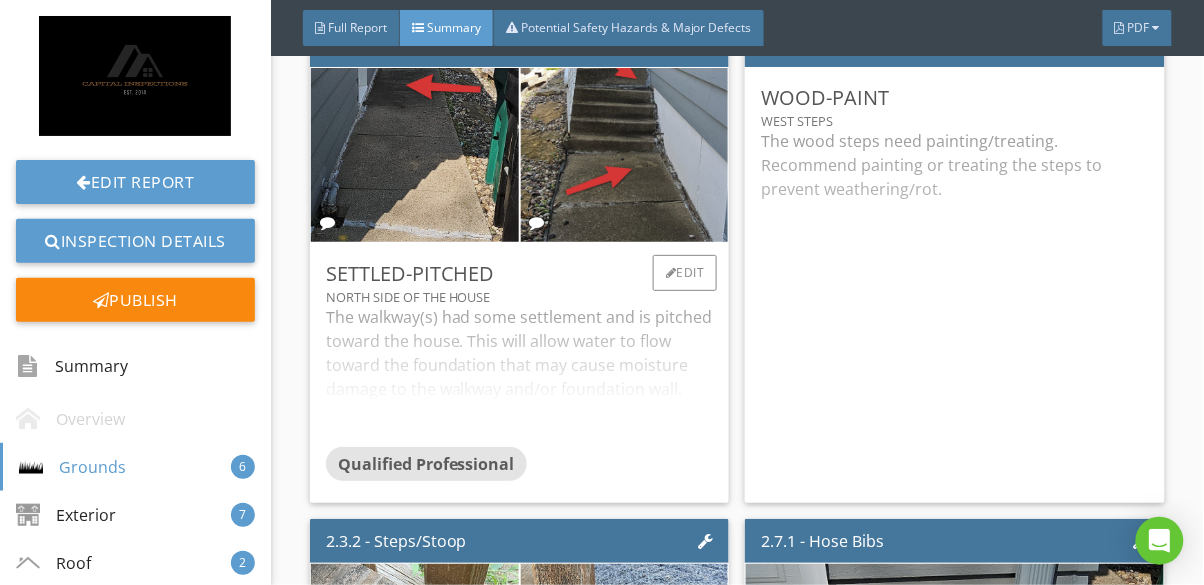 click on "The walkway(s) had some settlement and is pitched toward the house. This will allow water to flow toward the foundation that may cause moisture damage to the walkway and/or foundation wall. Recommend monitoring for pooling water and consulting with a qualified professional for repair or replacement as necessary." at bounding box center [520, 376] 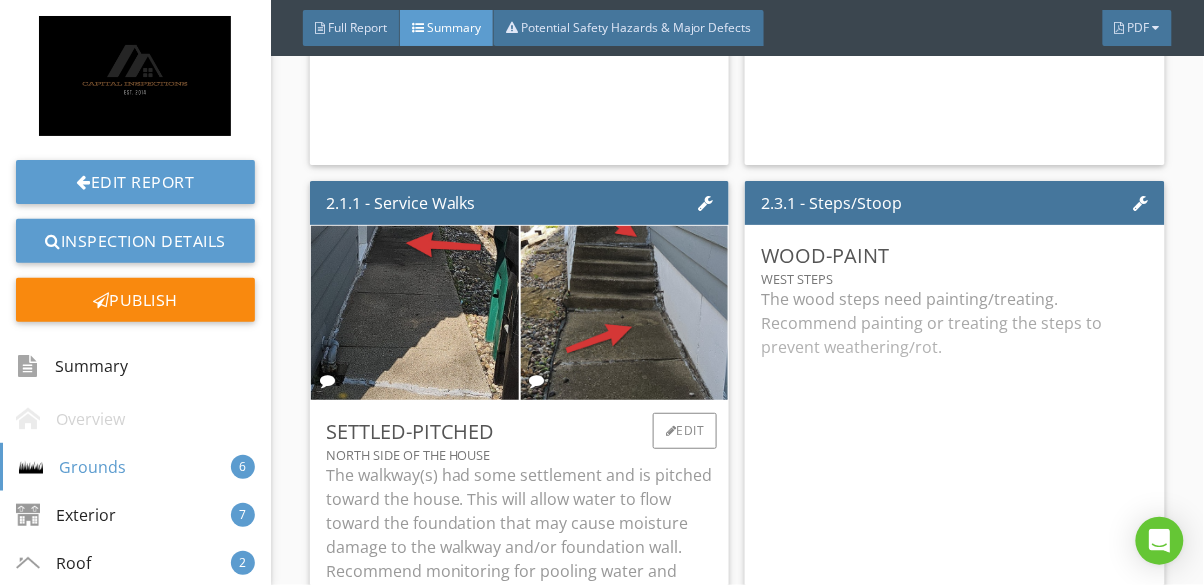 scroll, scrollTop: 895, scrollLeft: 0, axis: vertical 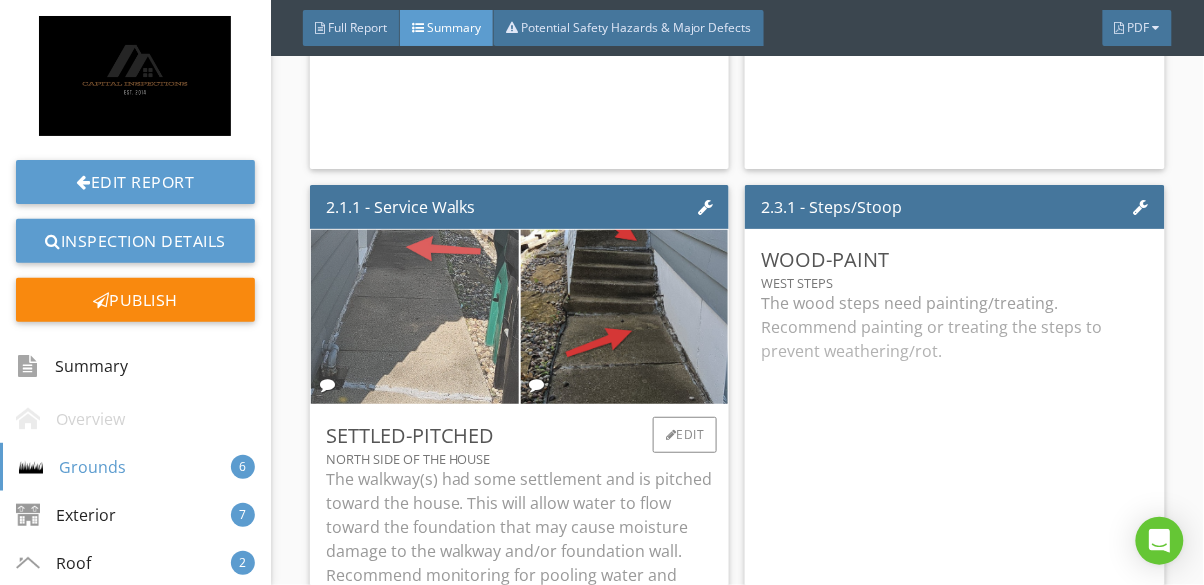 click at bounding box center [415, 316] 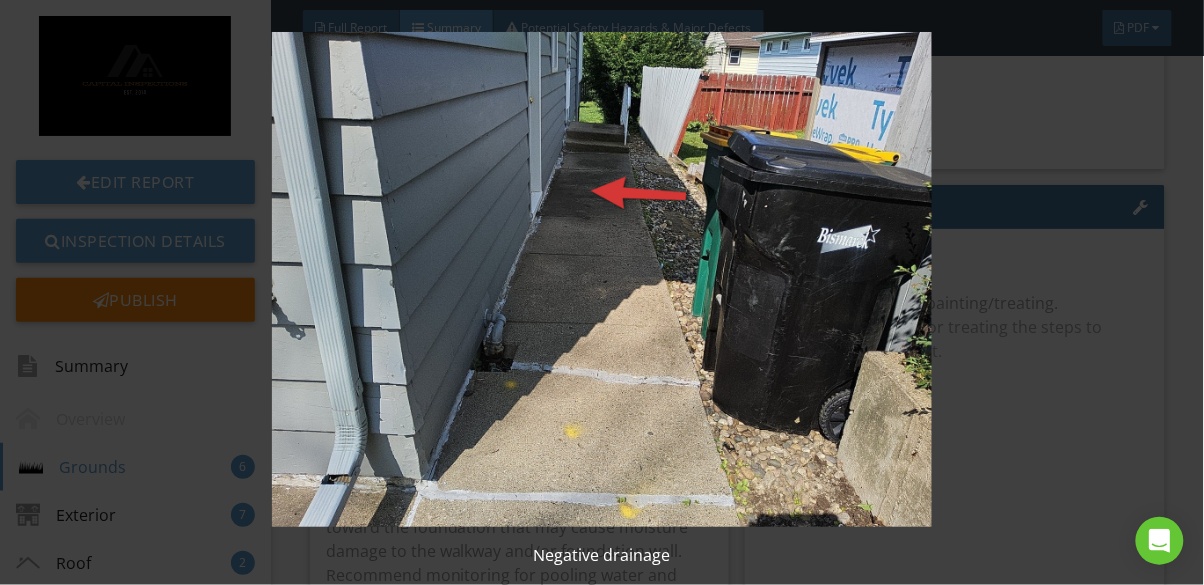 click at bounding box center [602, 279] 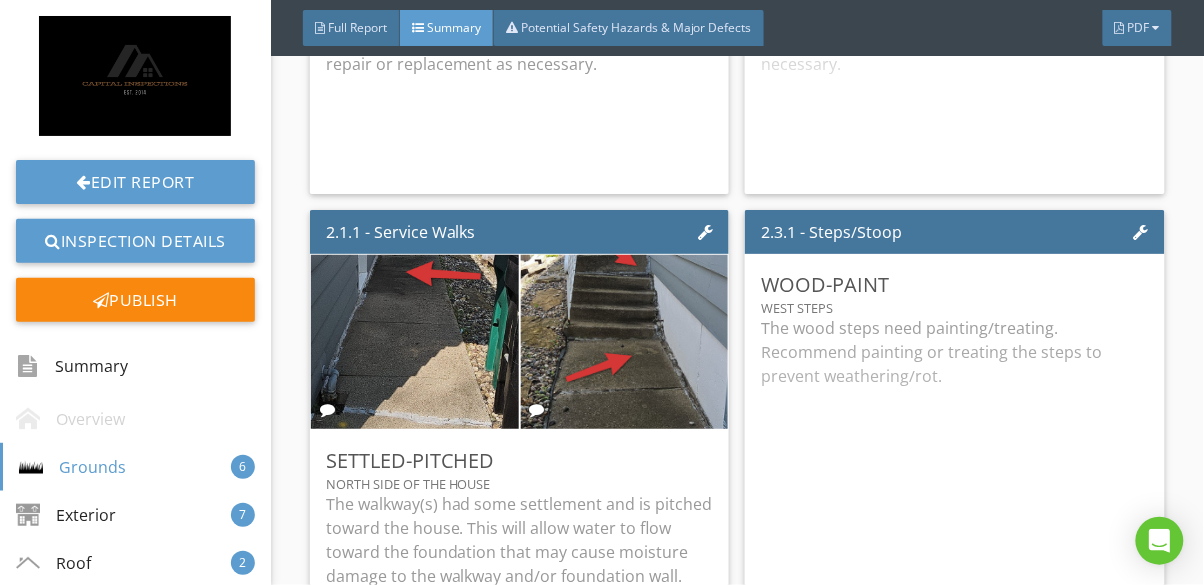scroll, scrollTop: 870, scrollLeft: 0, axis: vertical 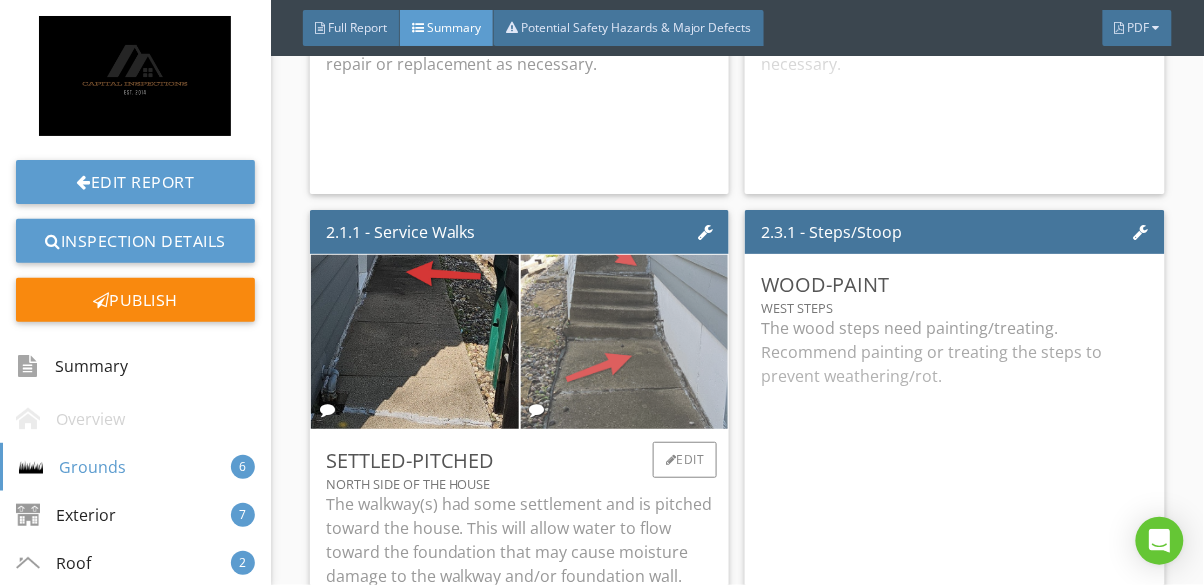 click at bounding box center (624, 342) 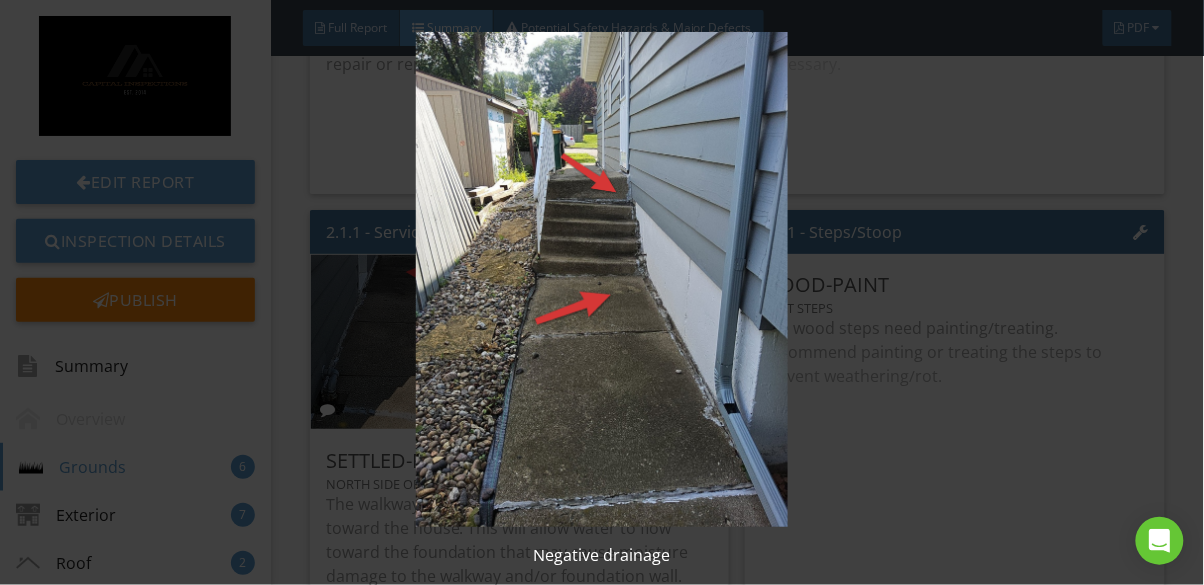 click at bounding box center [602, 279] 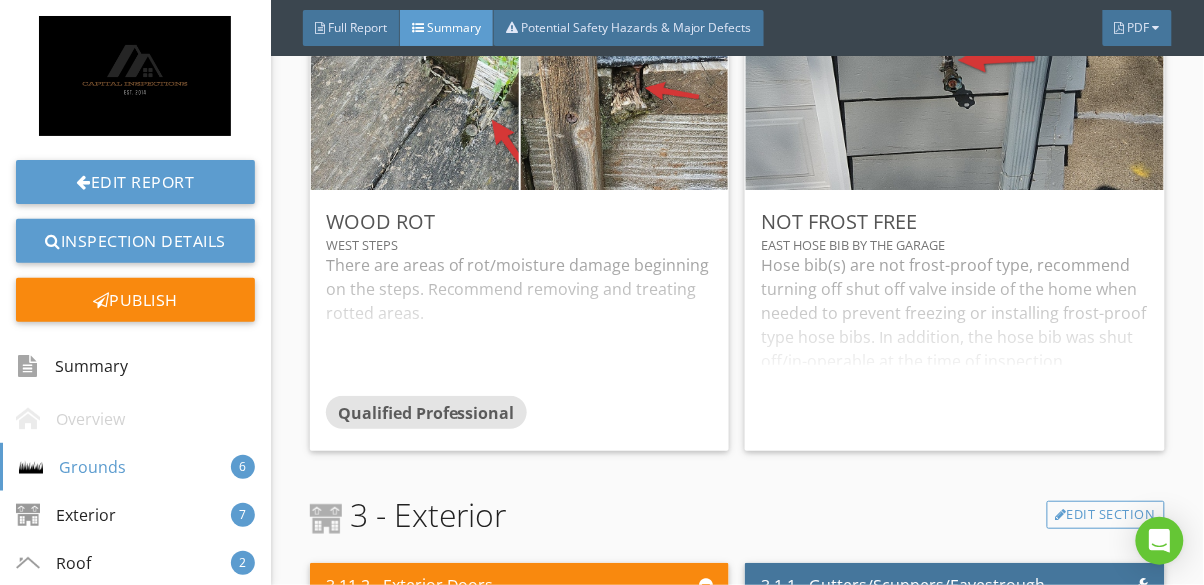 scroll, scrollTop: 1712, scrollLeft: 0, axis: vertical 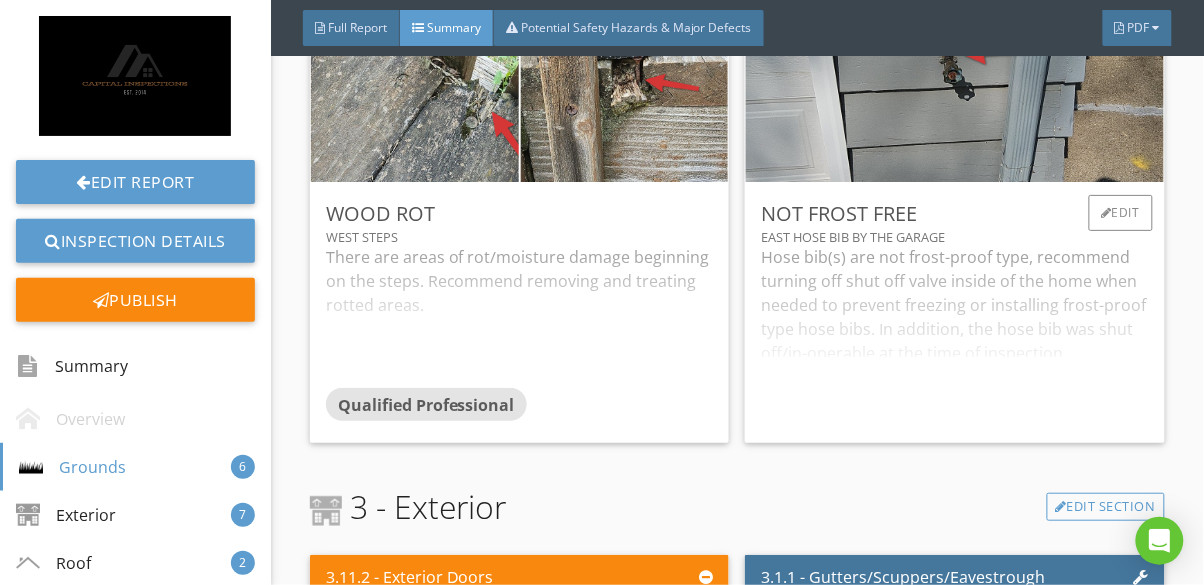 click on "Hose bib(s) are not frost-proof type, recommend turning off shut off valve inside of the home when needed to prevent freezing or installing frost-proof type hose bibs. In addition, the hose bib was shut off/in-operable at the time of inspection." at bounding box center [955, 336] 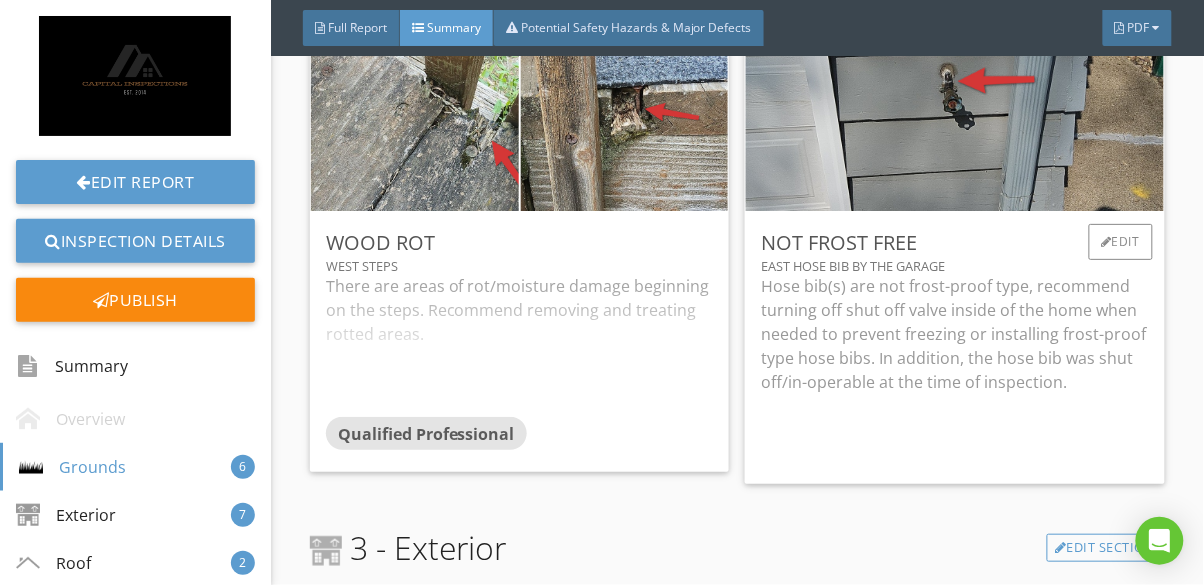 scroll, scrollTop: 1681, scrollLeft: 0, axis: vertical 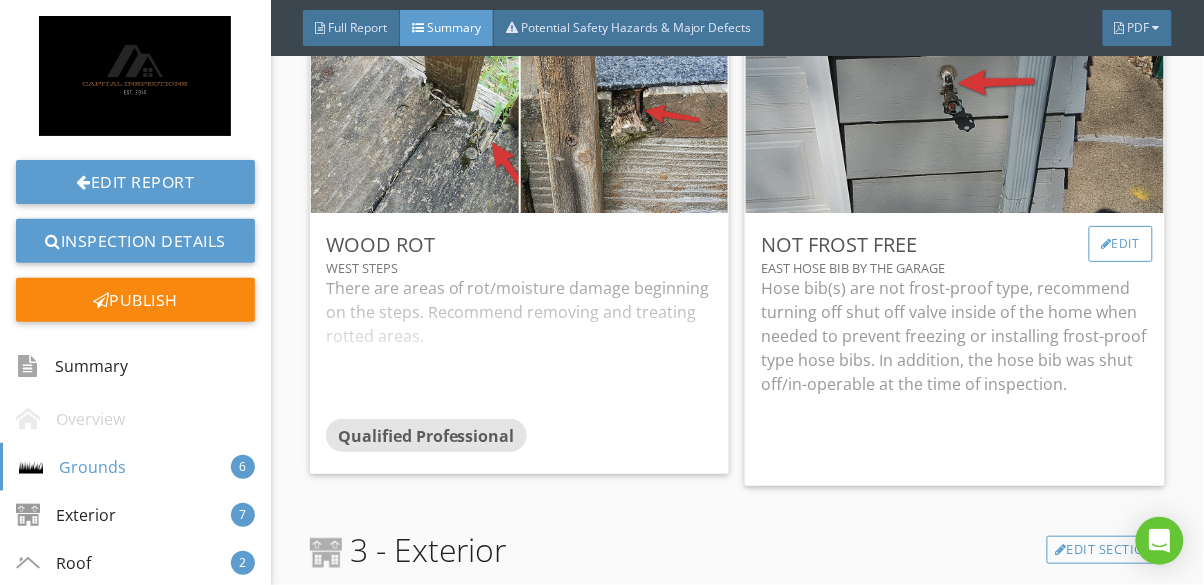 click on "Edit" at bounding box center [1121, 244] 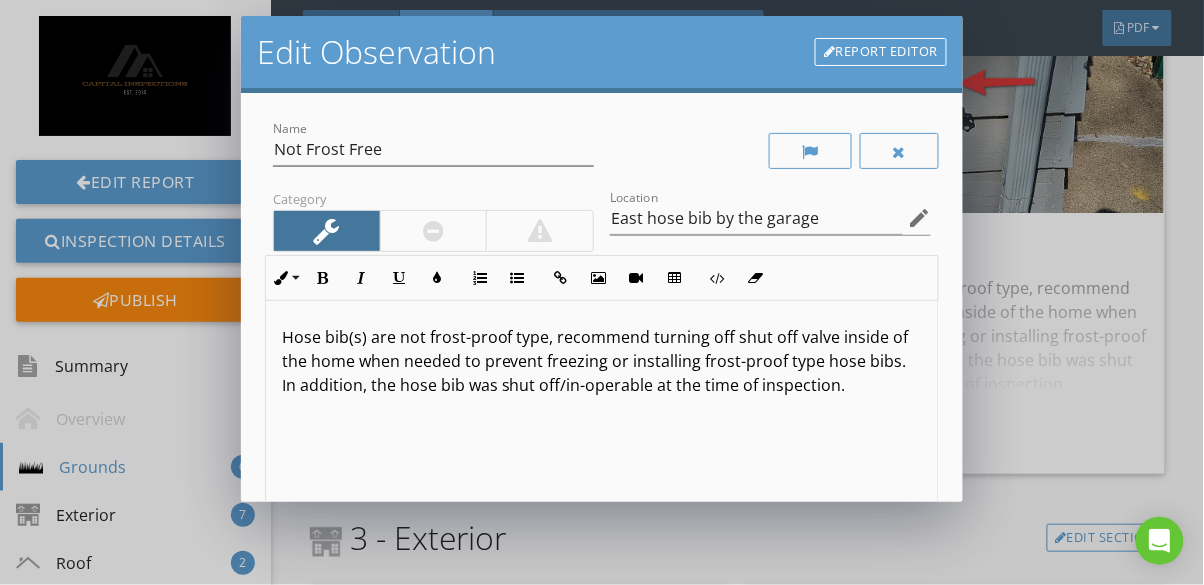 click on "Edit Observation
Report Editor
Name Not Frost Free                 Category               Location East hose bib by the garage edit   Inline Style XLarge Large Normal Small Light Small/Light Bold Italic Underline Colors Ordered List Unordered List Insert Link Insert Image Insert Video Insert Table Code View Clear Formatting Hose bib(s) are not frost-proof type, recommend turning off shut off valve inside of the home when needed to prevent freezing or installing frost-proof type hose bibs. In addition, the hose bib was shut off/in-operable at the time of inspection.  Enter text here <p>Hose bib(s) are not frost-proof type, recommend turning off shut off valve inside of the home when needed to prevent freezing or installing frost-proof type hose bibs. In addition, the hose bib was shut off/in-operable at the time of inspection.&nbsp;</p>   Recommendation arrow_drop_down     check_box_outline_blank Save as default name/text for this comment   Cancel" at bounding box center (602, 292) 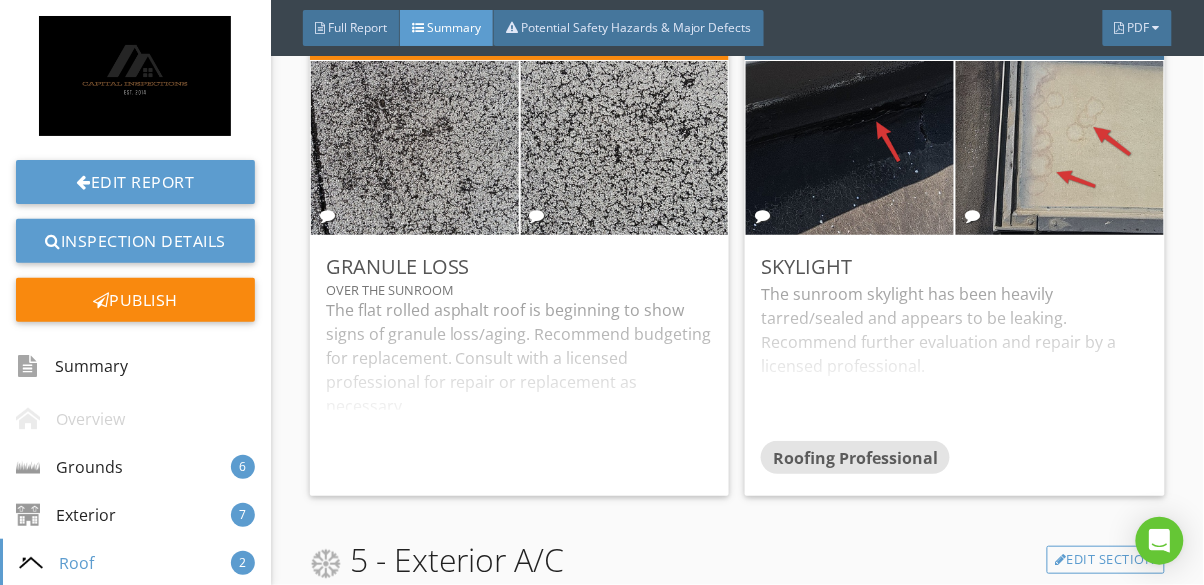 scroll, scrollTop: 4321, scrollLeft: 0, axis: vertical 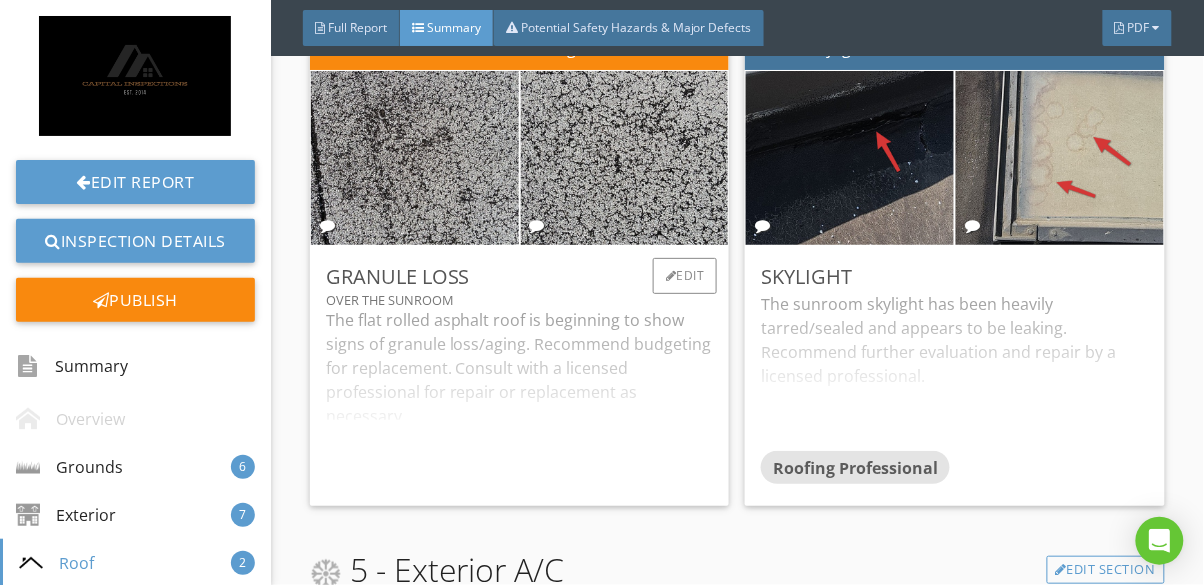 click on "The flat rolled asphalt roof is beginning to show signs of granule loss/aging. Recommend budgeting for replacement. Consult with a licensed professional for repair or replacement as necessary." at bounding box center [520, 399] 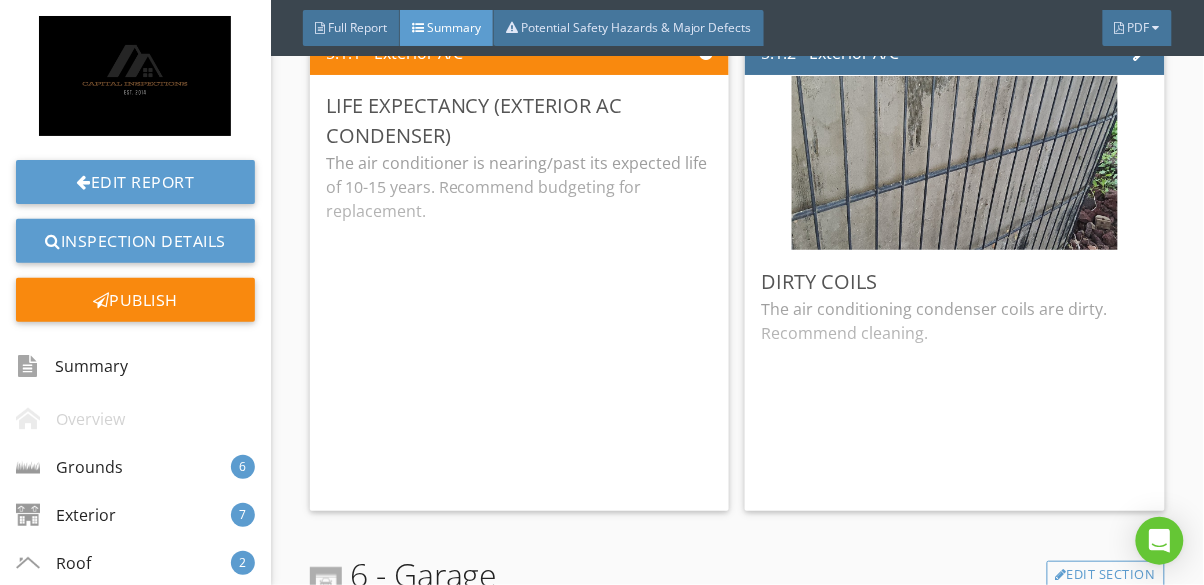 scroll, scrollTop: 4941, scrollLeft: 0, axis: vertical 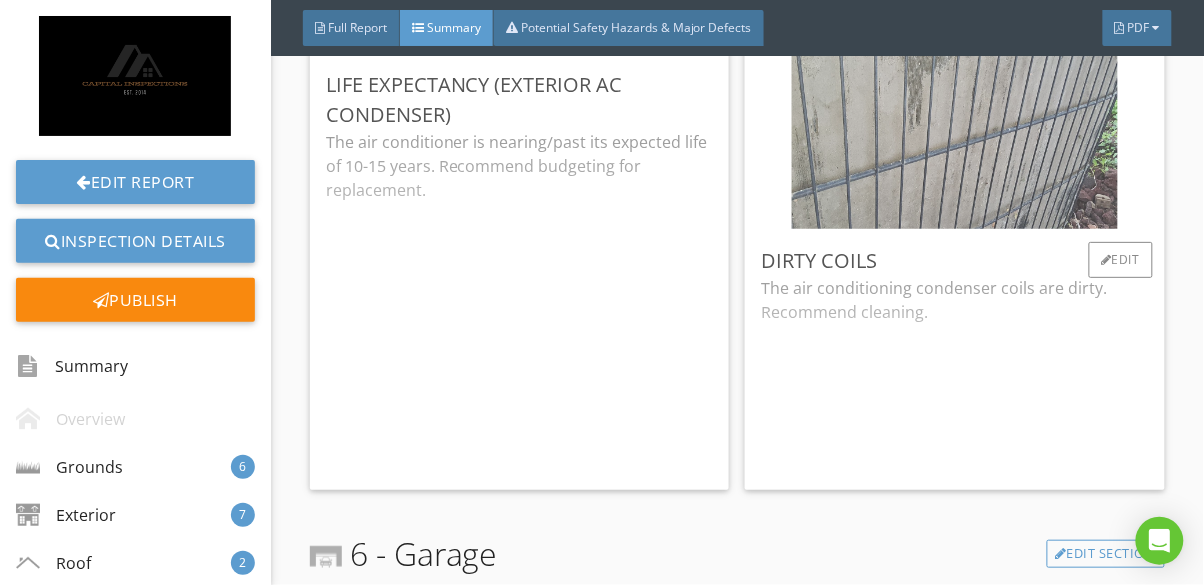 click at bounding box center (955, 141) 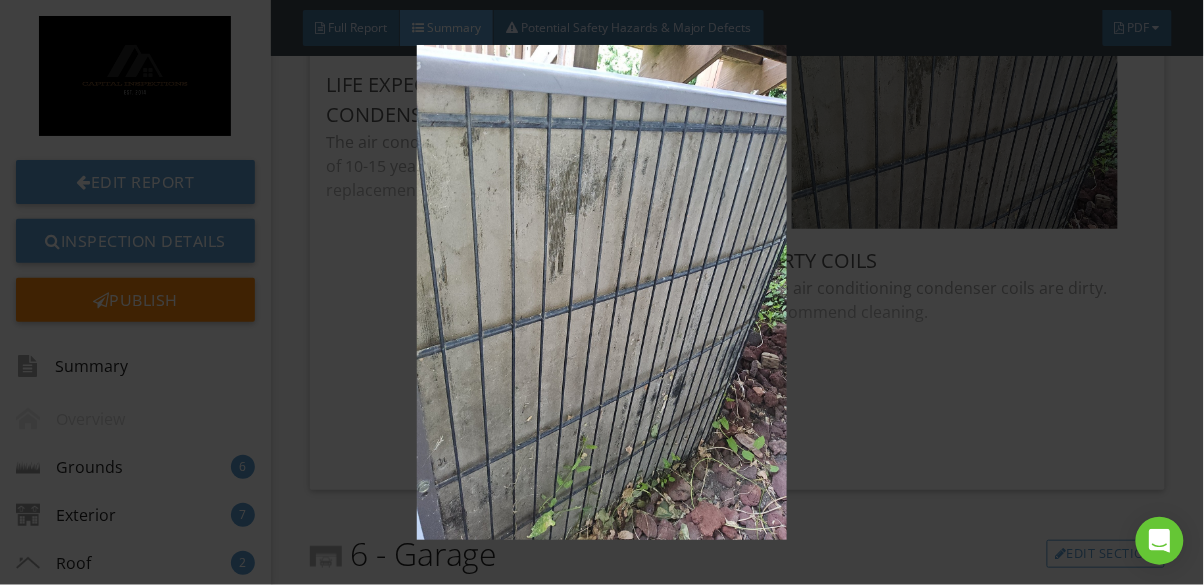 click at bounding box center [602, 292] 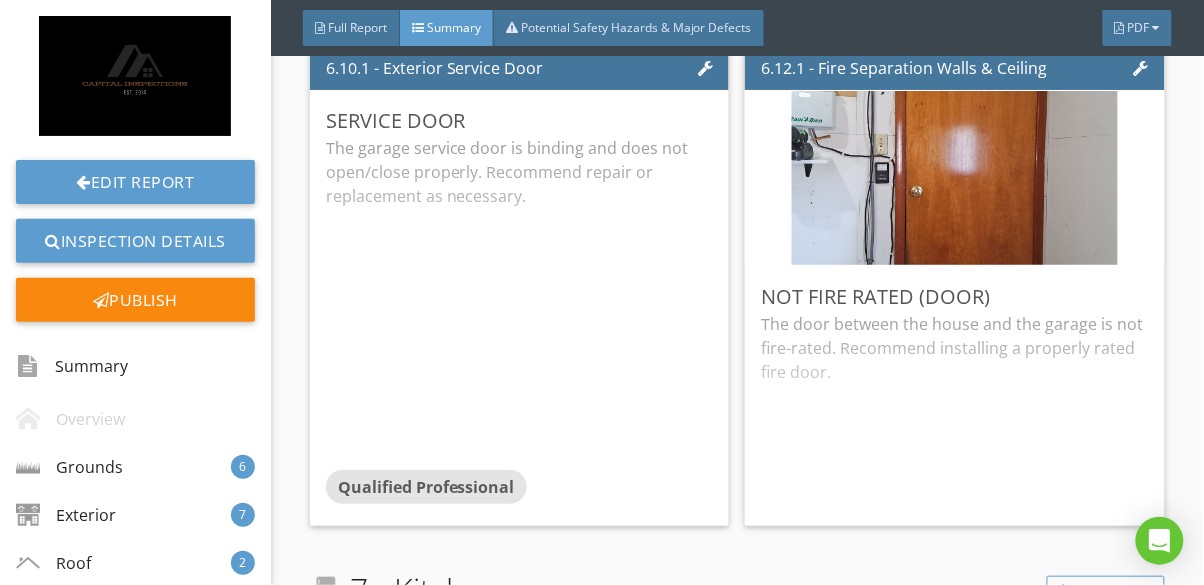 scroll, scrollTop: 5483, scrollLeft: 0, axis: vertical 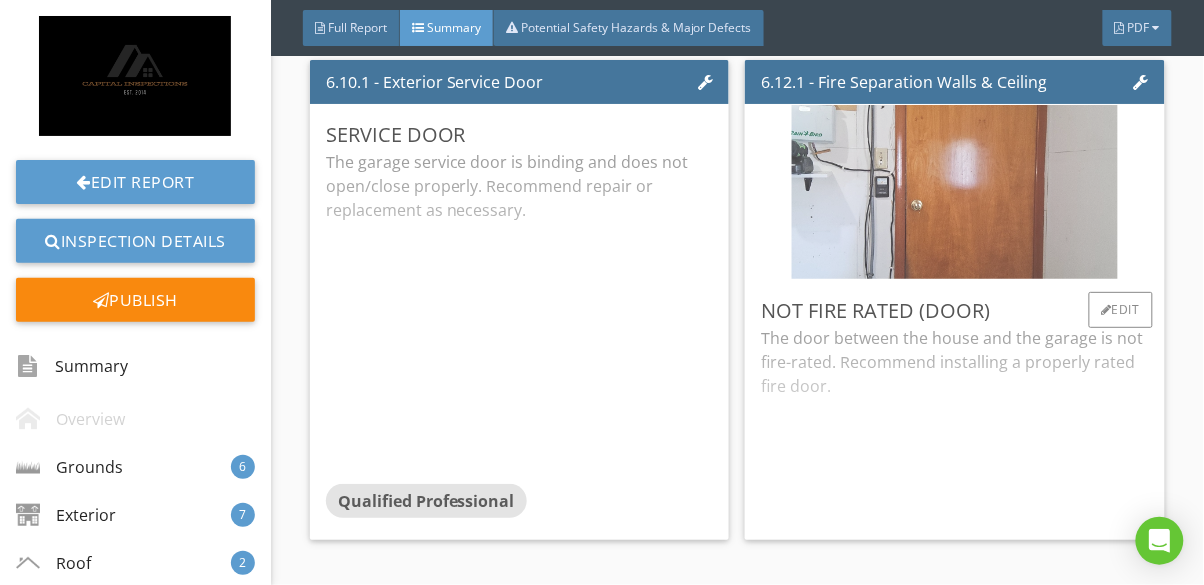 click at bounding box center [955, 191] 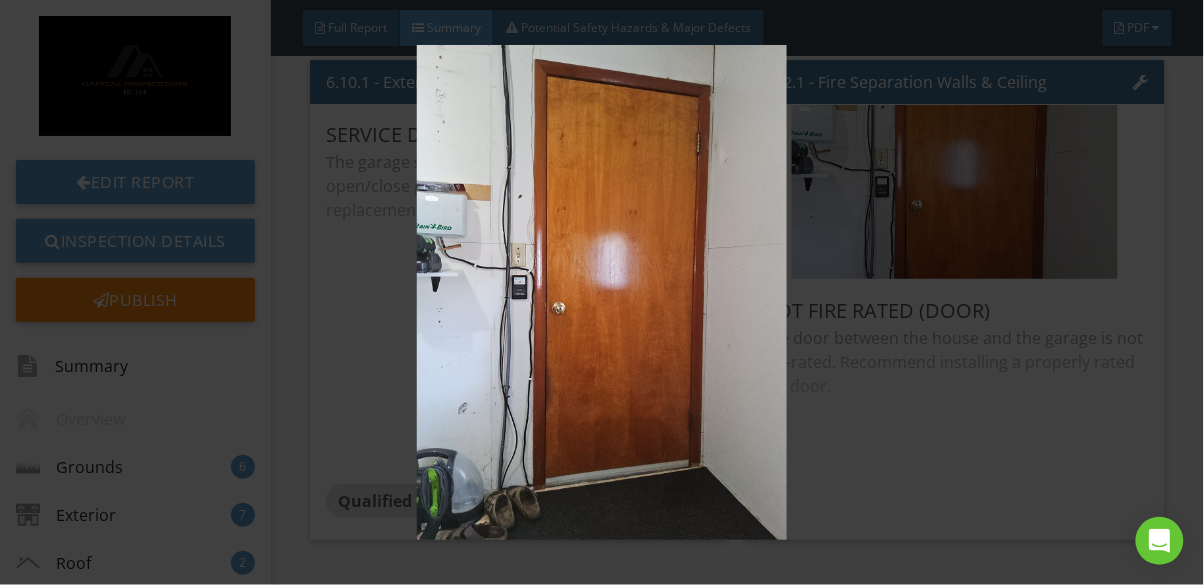 click at bounding box center [602, 292] 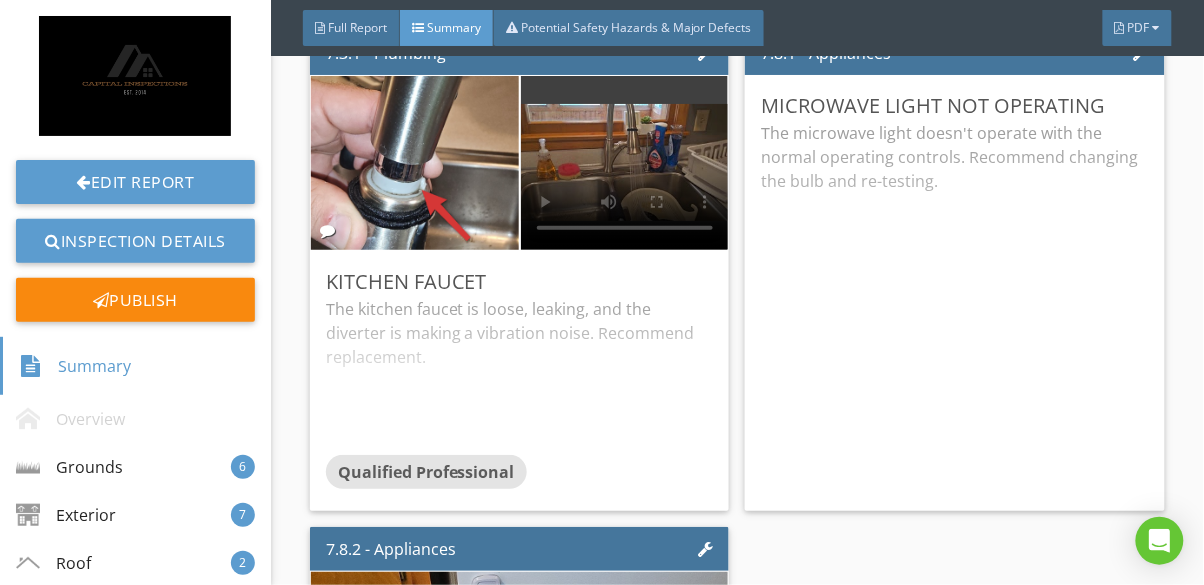 scroll, scrollTop: 6084, scrollLeft: 0, axis: vertical 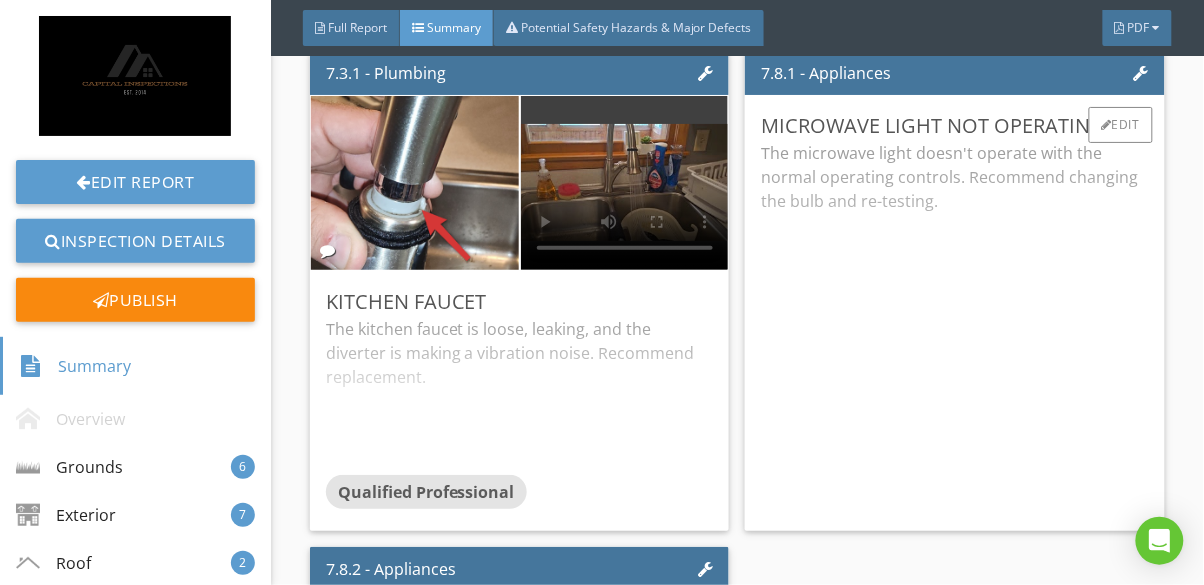 click on "The microwave light doesn't operate with the normal operating controls. Recommend changing the bulb and re-testing." at bounding box center [955, 328] 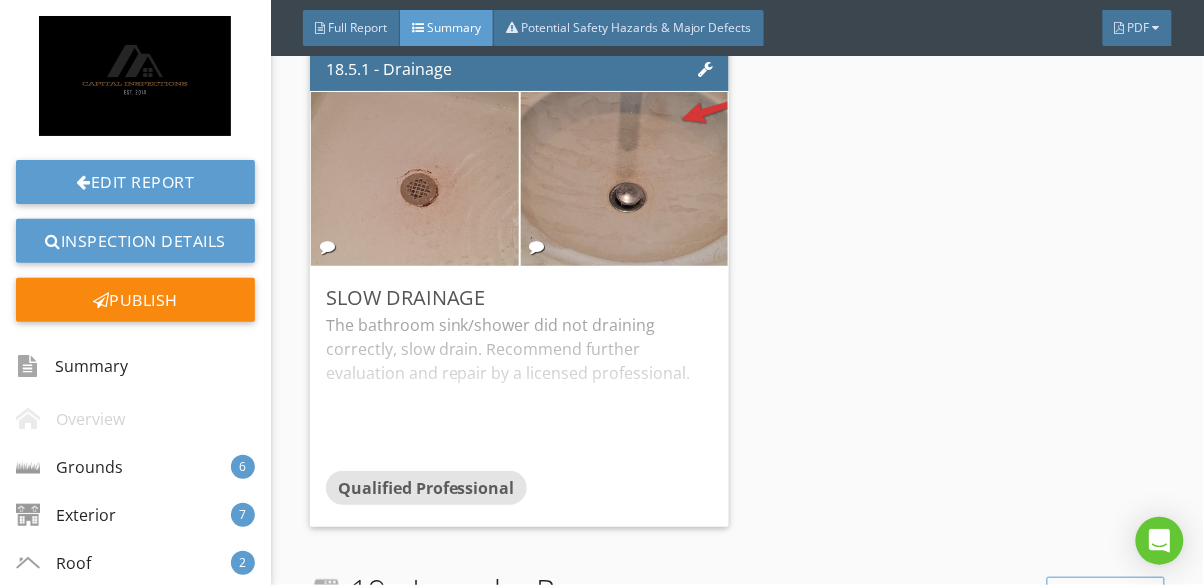 scroll, scrollTop: 9455, scrollLeft: 0, axis: vertical 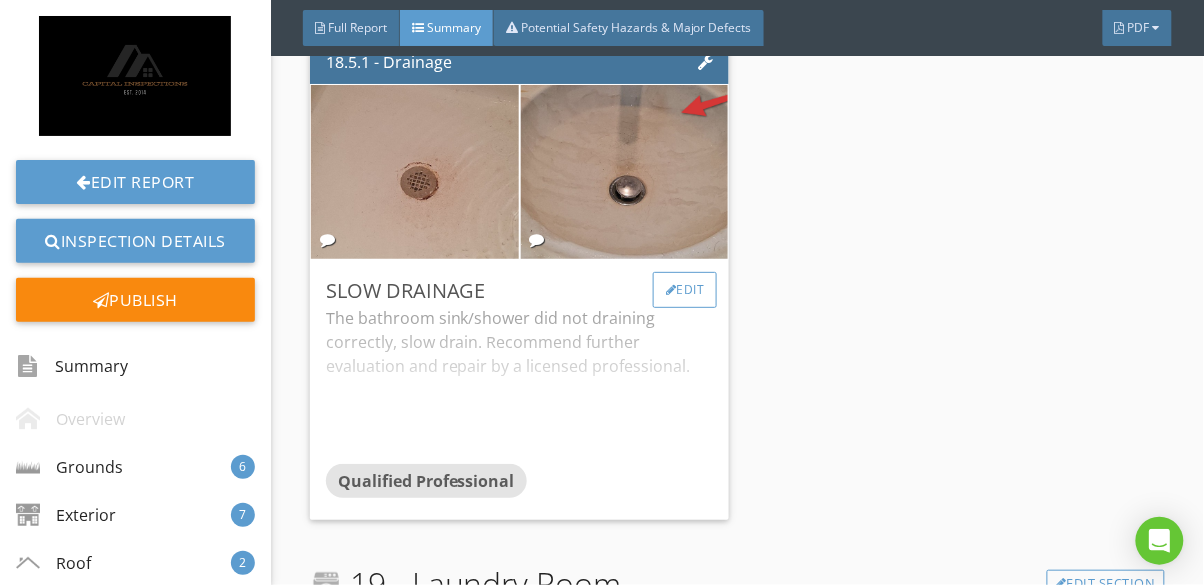 click on "Edit" at bounding box center [685, 290] 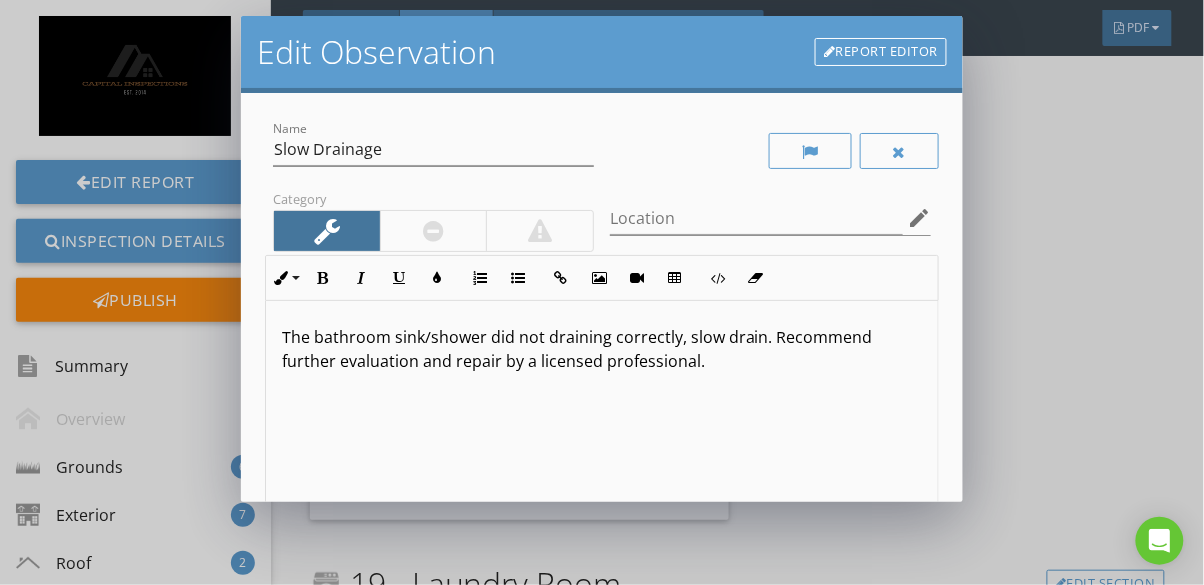 click on "The bathroom sink/shower did not draining correctly, slow drain. Recommend further evaluation and repair by a licensed professional." at bounding box center [602, 349] 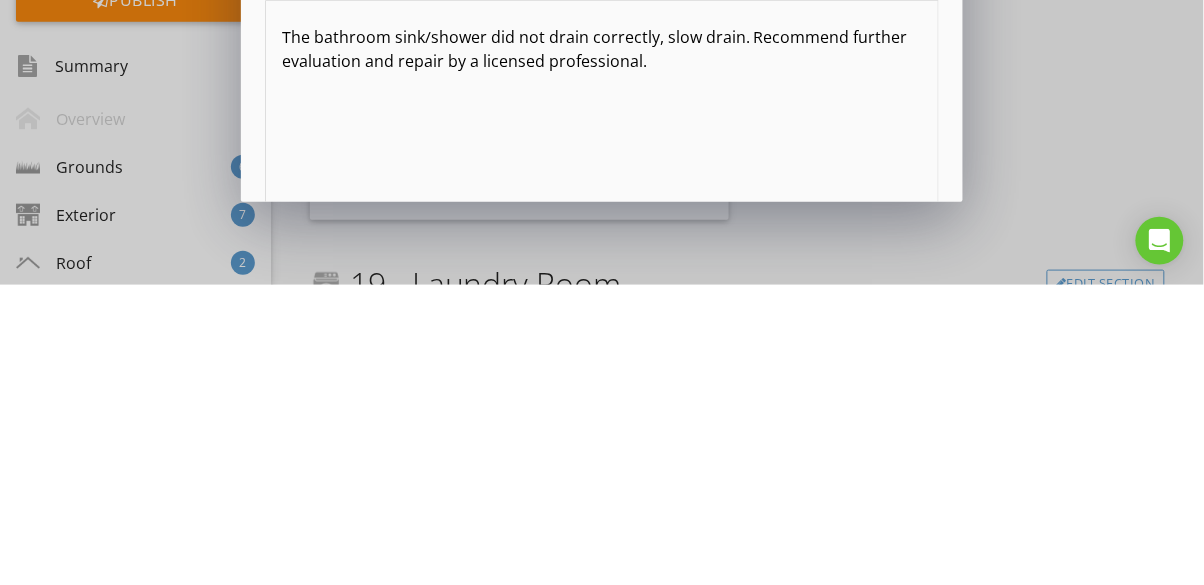 type 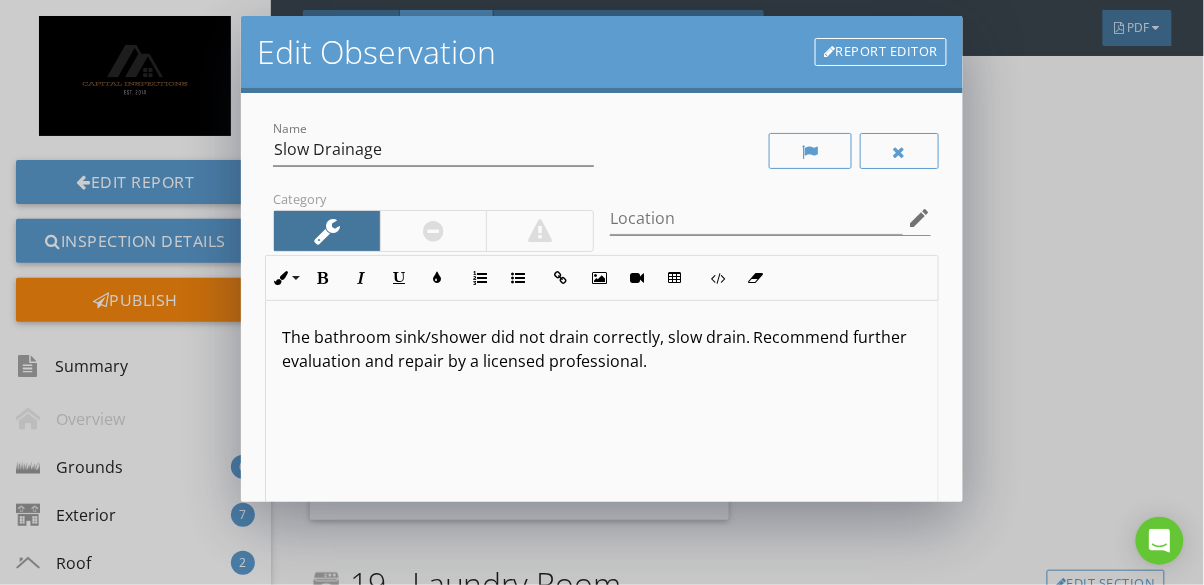 scroll, scrollTop: 0, scrollLeft: 0, axis: both 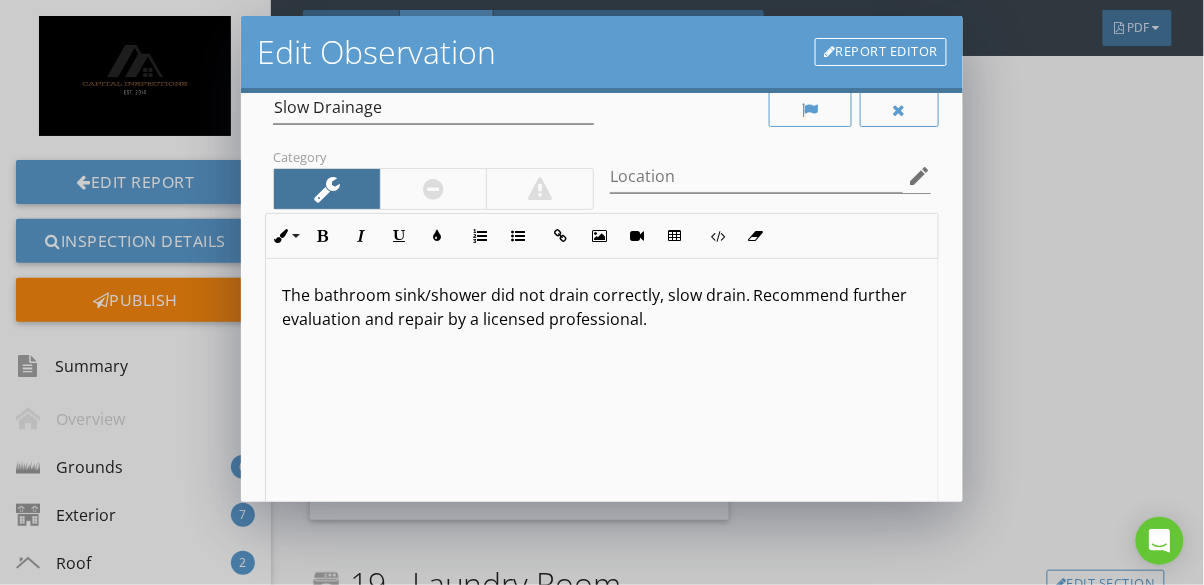 click on "The bathroom sink/shower did not drain correctly, slow drain. Recommend further evaluation and repair by a licensed professional." at bounding box center (602, 307) 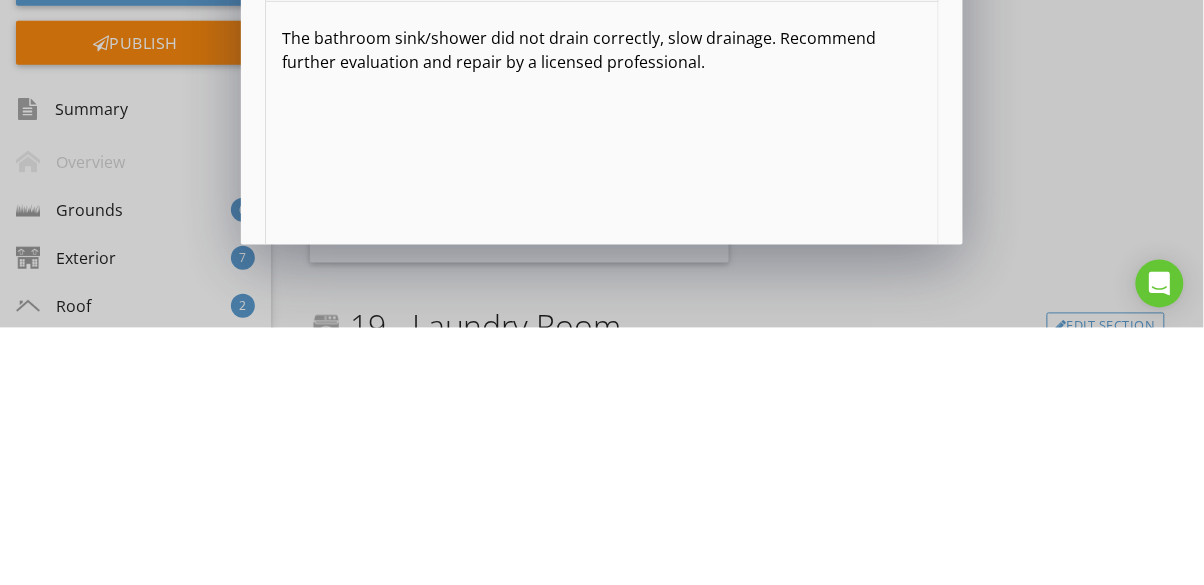 click on "The bathroom sink/shower did not drain correctly, slow drainage.  Recommend further evaluation and repair by a licensed professional." at bounding box center [602, 417] 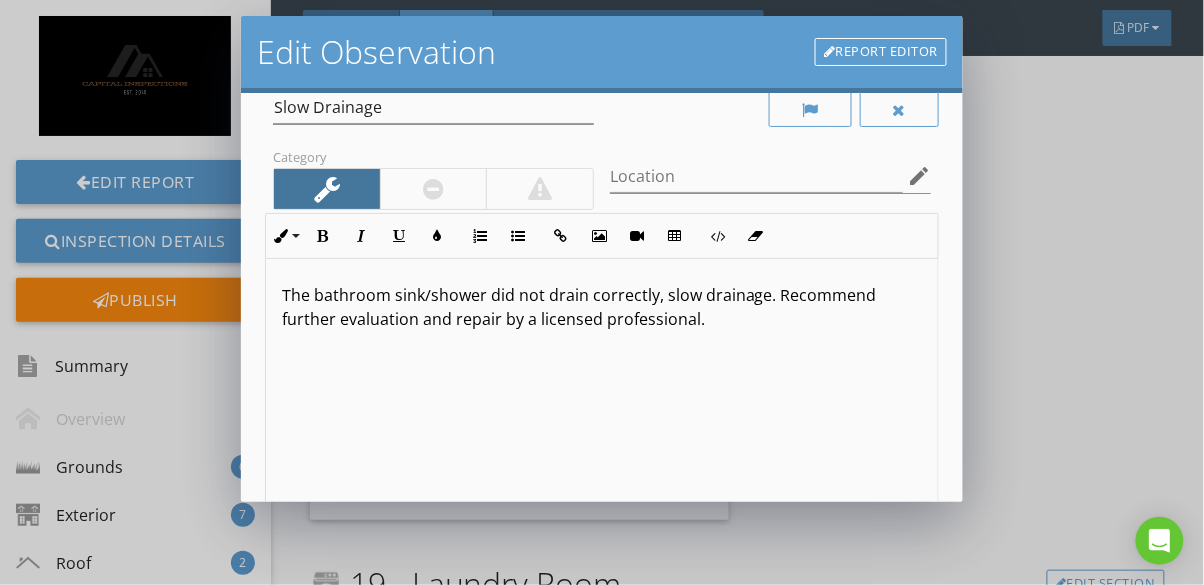 scroll, scrollTop: 0, scrollLeft: 0, axis: both 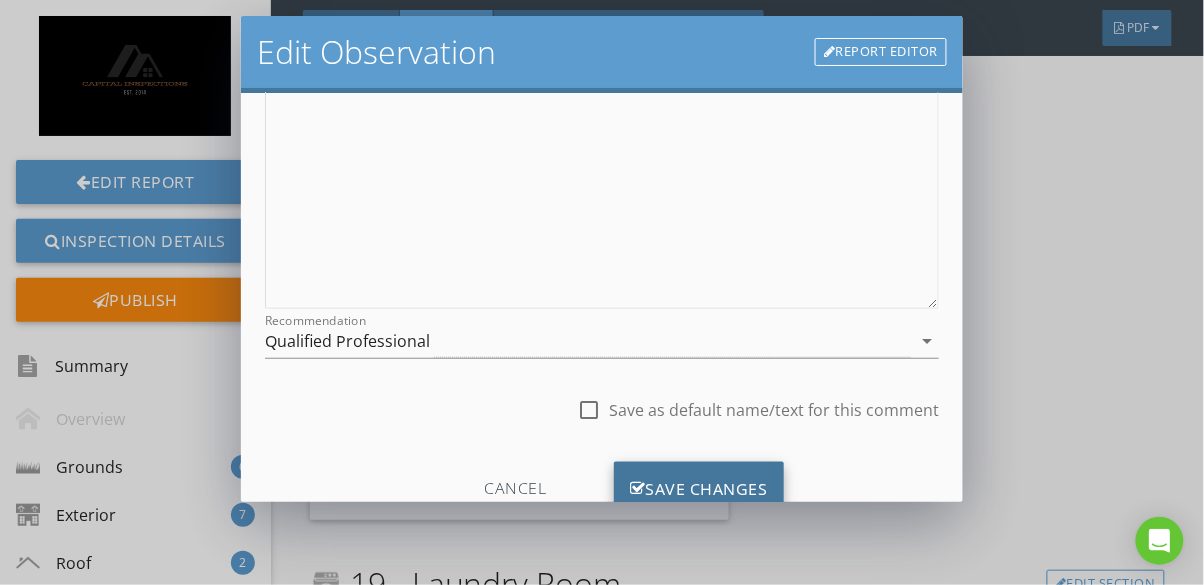 click on "Save Changes" at bounding box center [699, 489] 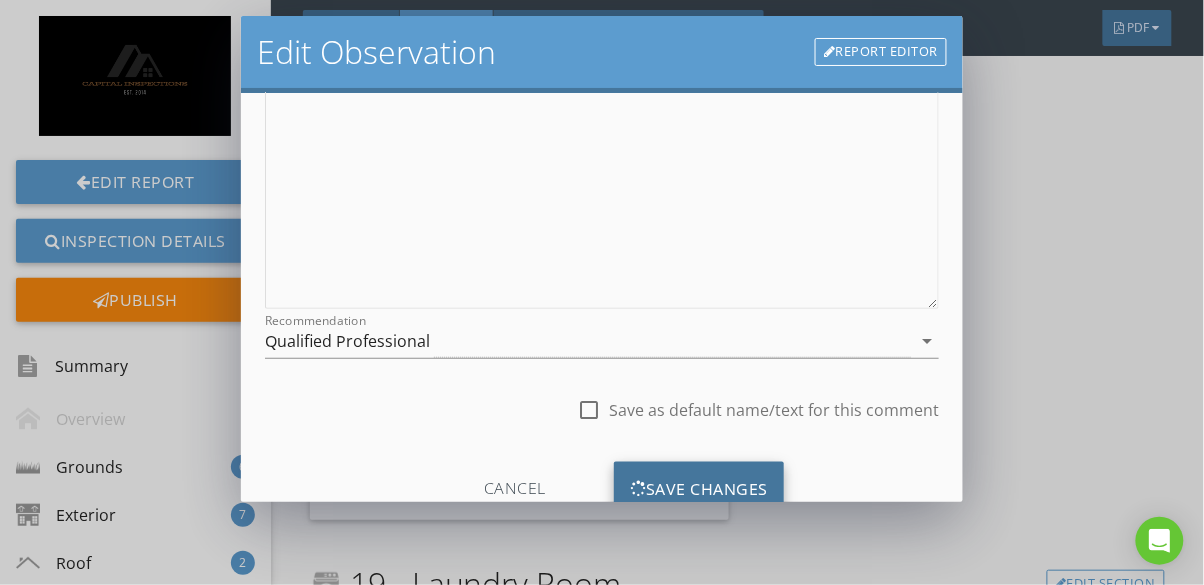 scroll, scrollTop: 73, scrollLeft: 0, axis: vertical 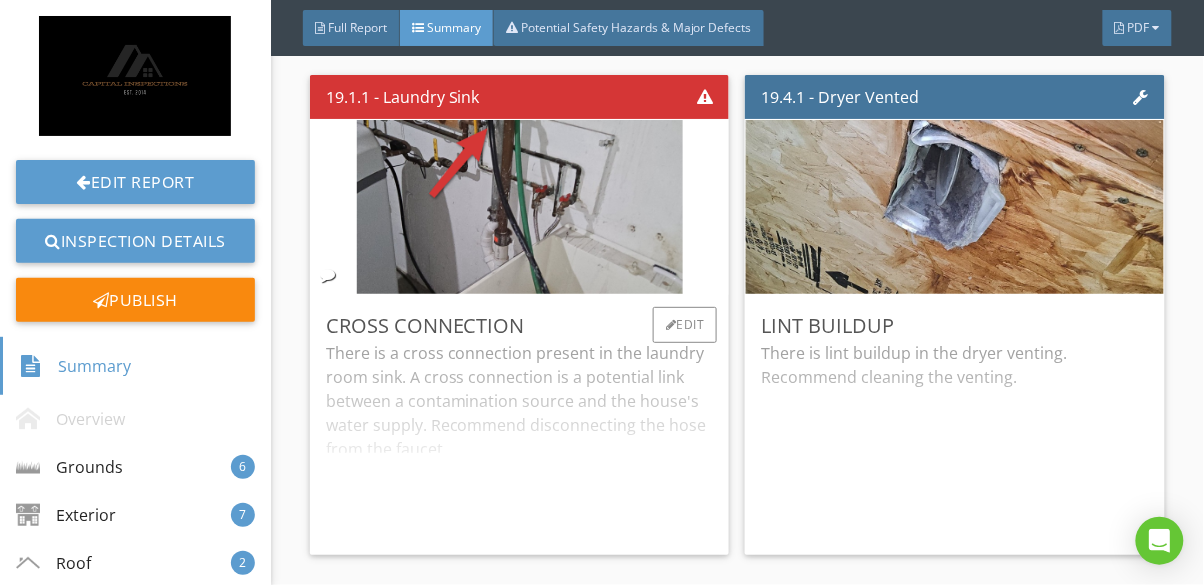 click on "Cross connection
There is a cross connection present in the laundry room sink. A cross connection is a potential link between a contamination source and the house's water supply. Recommend disconnecting the hose from the faucet.
Edit" at bounding box center [520, 425] 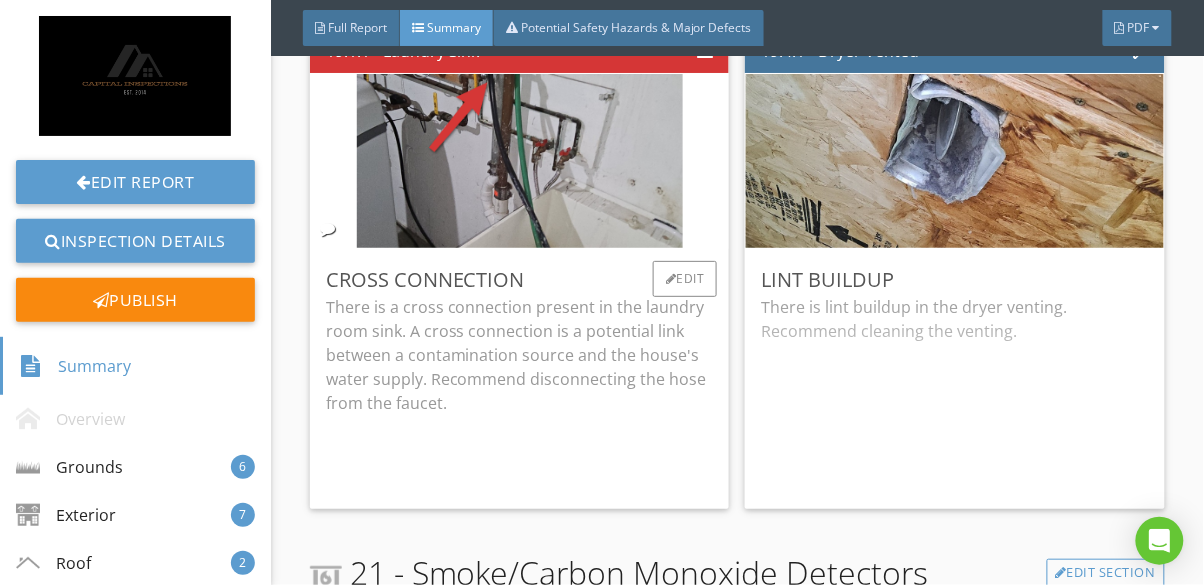 scroll, scrollTop: 10059, scrollLeft: 0, axis: vertical 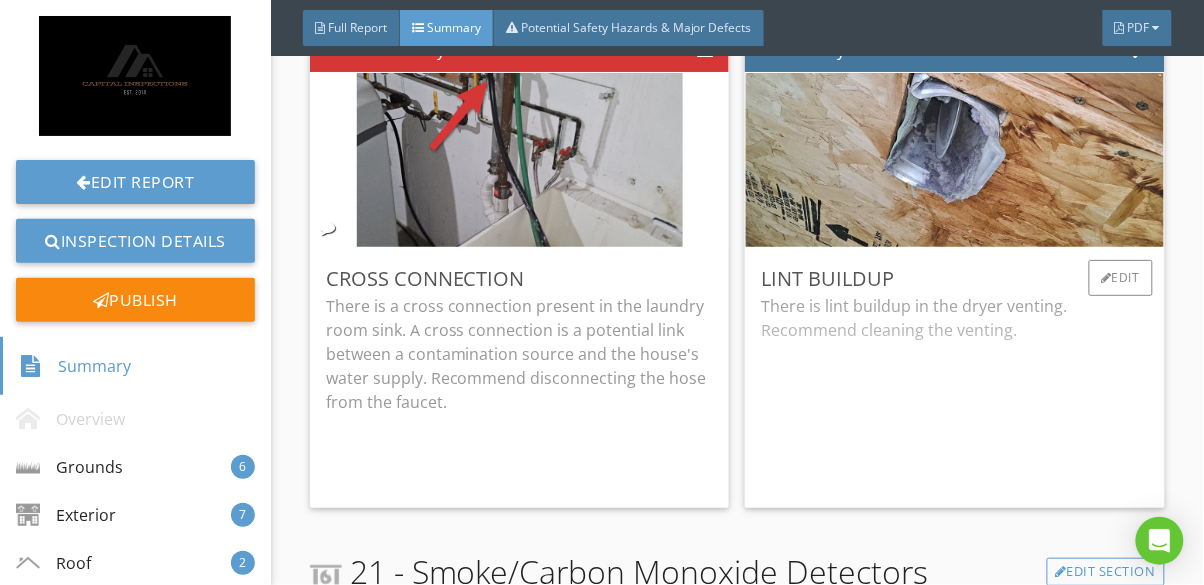 click on "Lint Buildup
There is lint buildup in the dryer venting. Recommend cleaning the venting.
Edit" at bounding box center [955, 378] 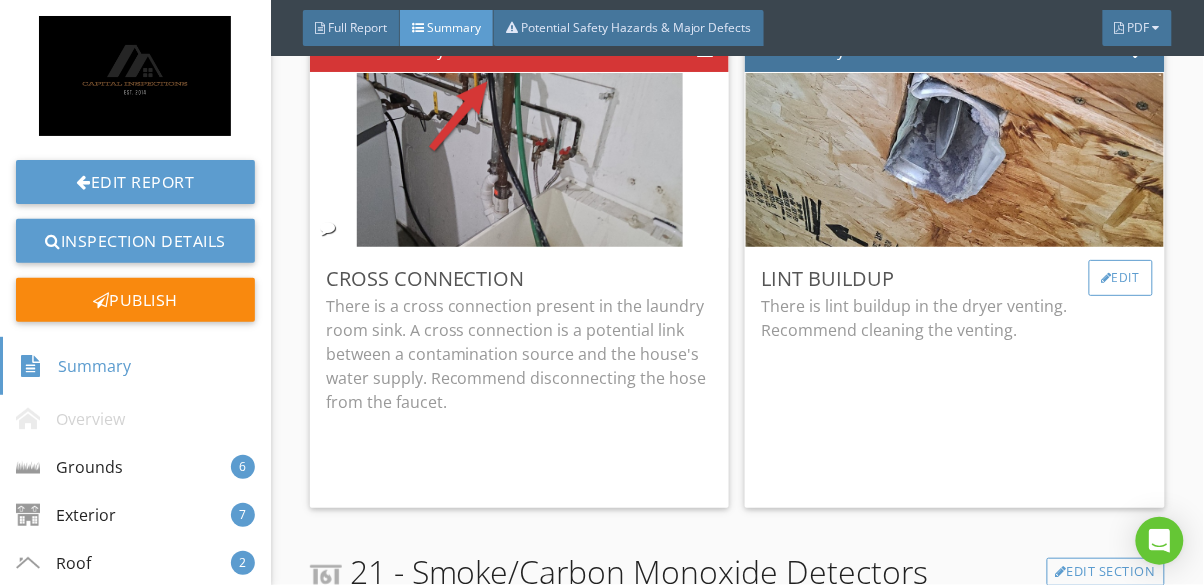 click on "Edit" at bounding box center (1121, 278) 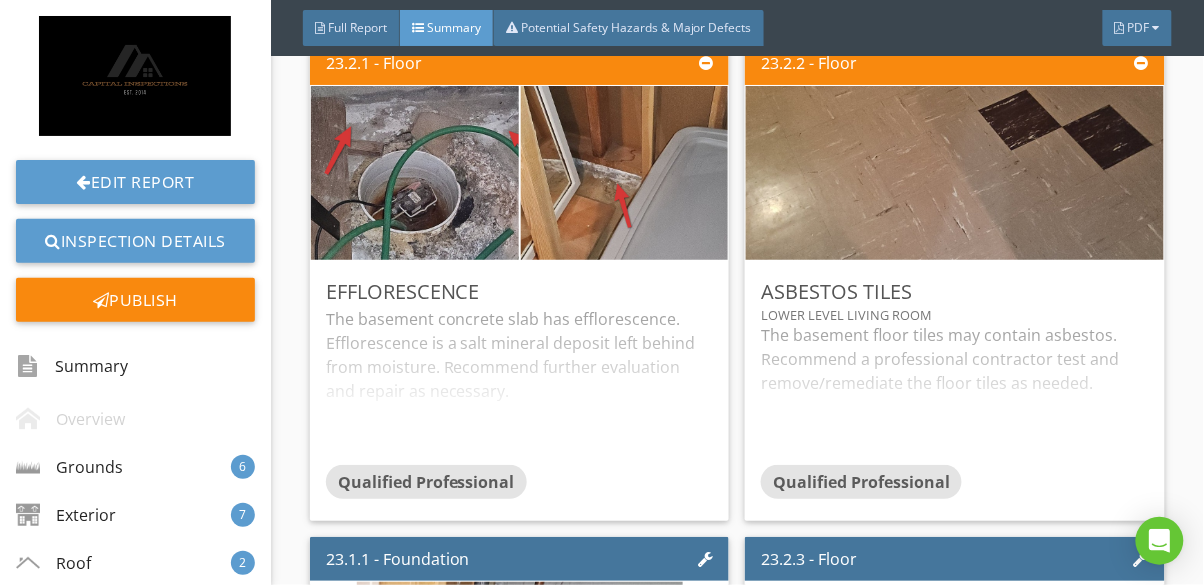 scroll, scrollTop: 11828, scrollLeft: 0, axis: vertical 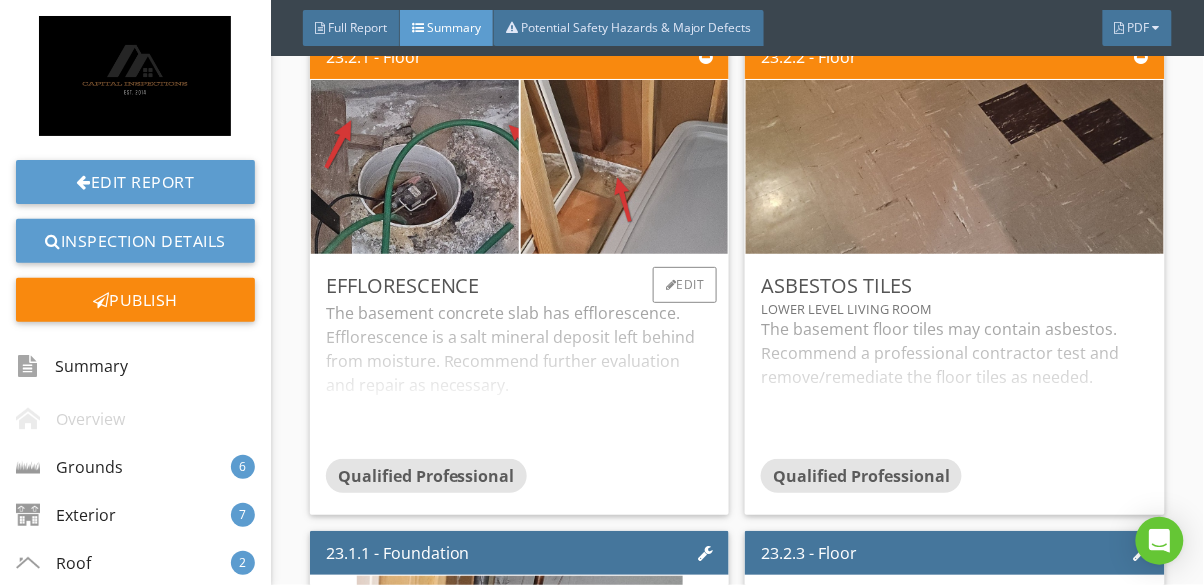 click on "The basement concrete slab has efflorescence. Efflorescence is a salt mineral deposit left behind from moisture. Recommend further evaluation and repair as necessary." at bounding box center [520, 380] 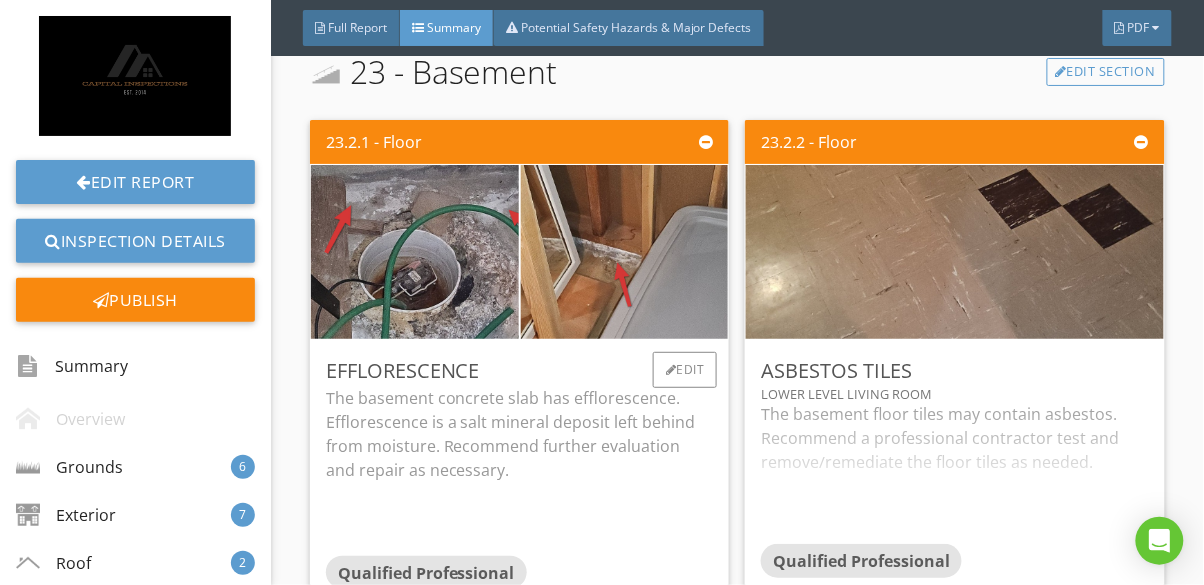 scroll, scrollTop: 11742, scrollLeft: 0, axis: vertical 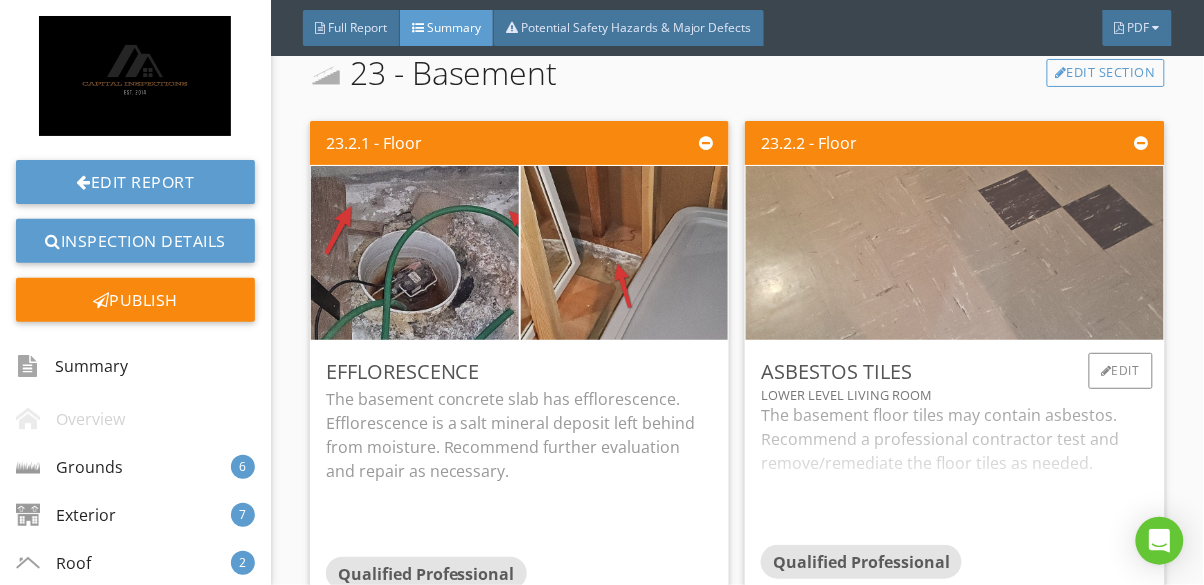 click at bounding box center (955, 252) 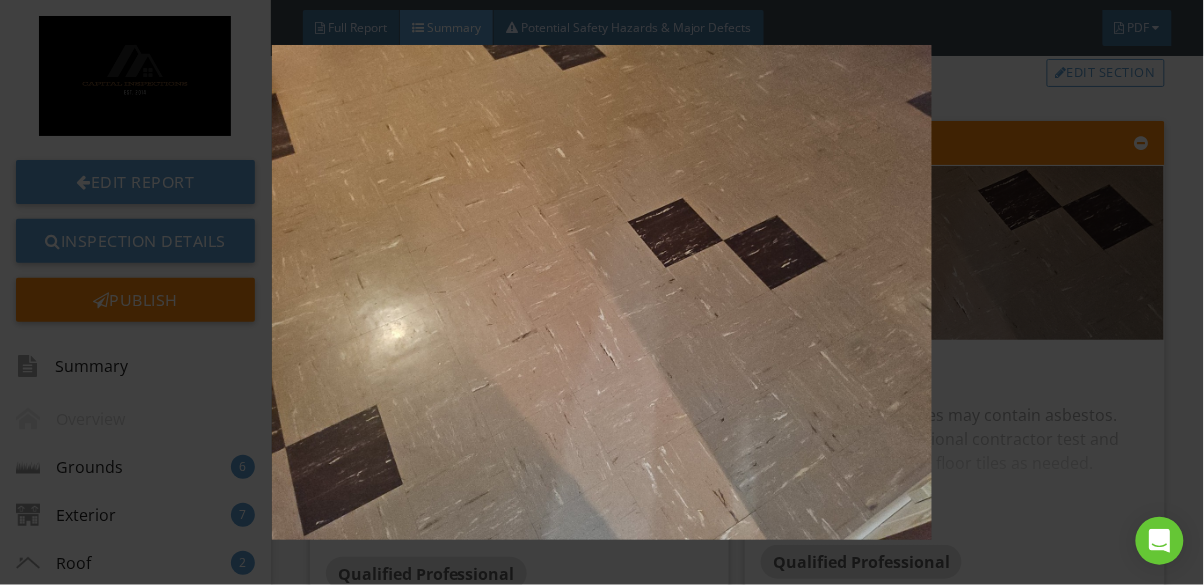 click at bounding box center [602, 292] 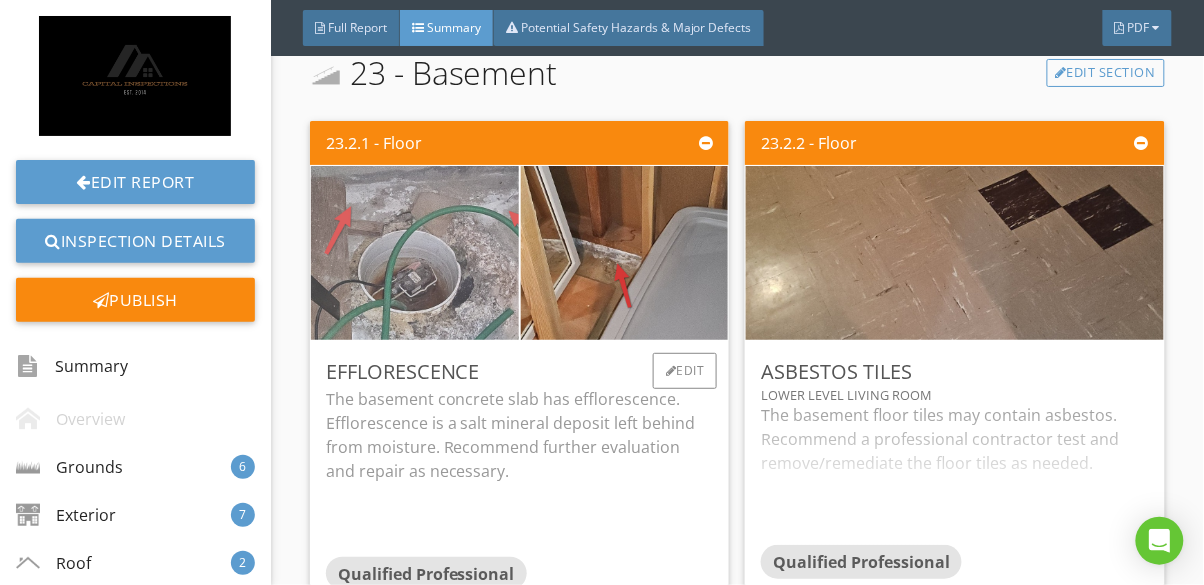 click at bounding box center [415, 253] 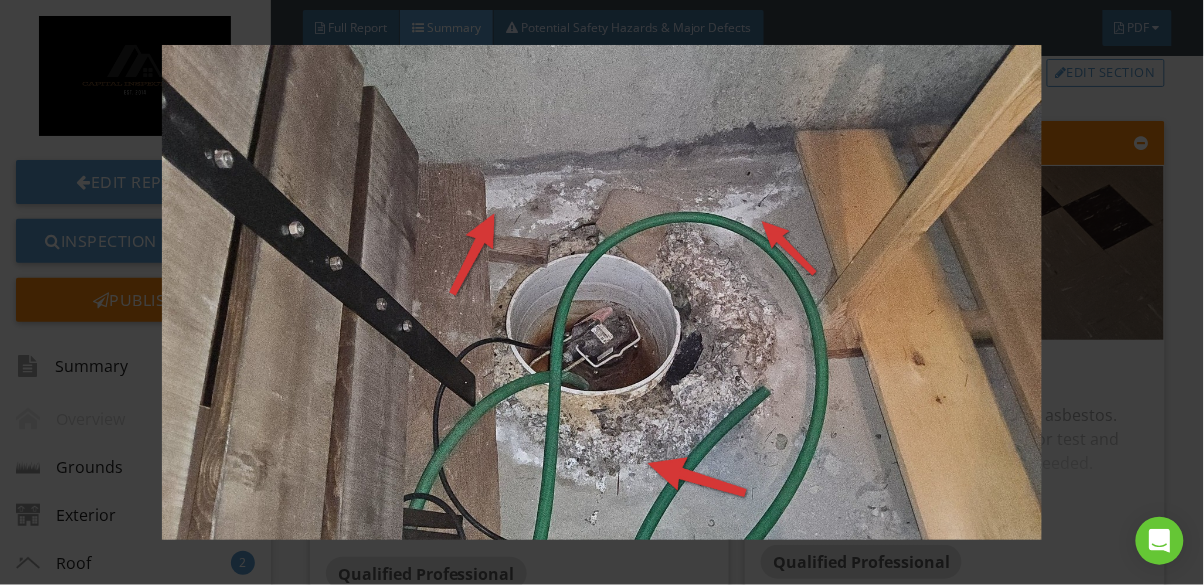 click at bounding box center [602, 292] 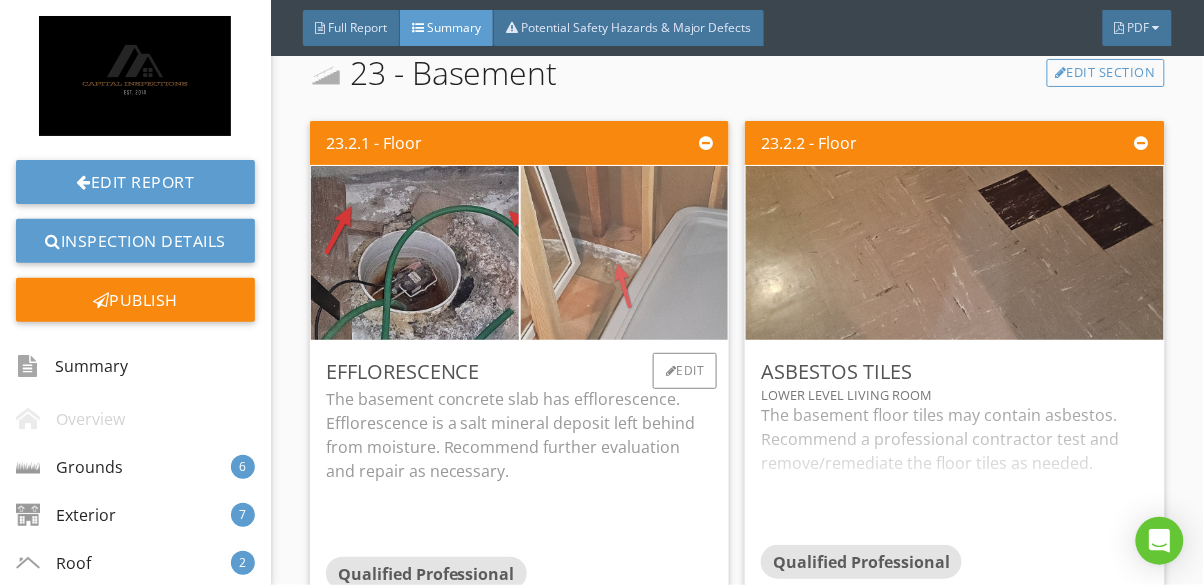 click at bounding box center [625, 253] 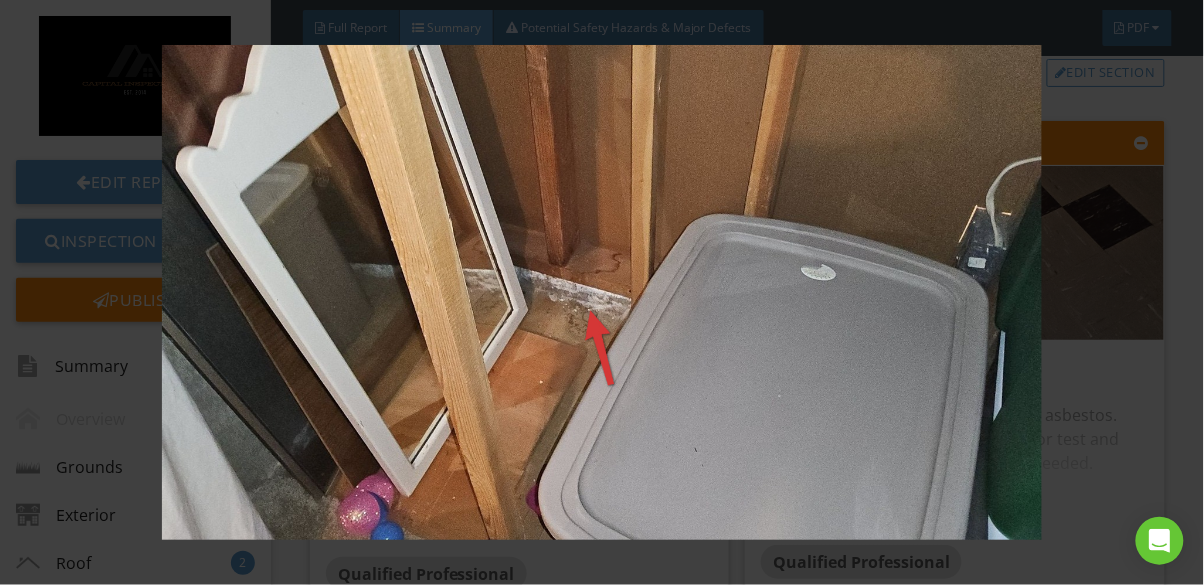 click at bounding box center (602, 292) 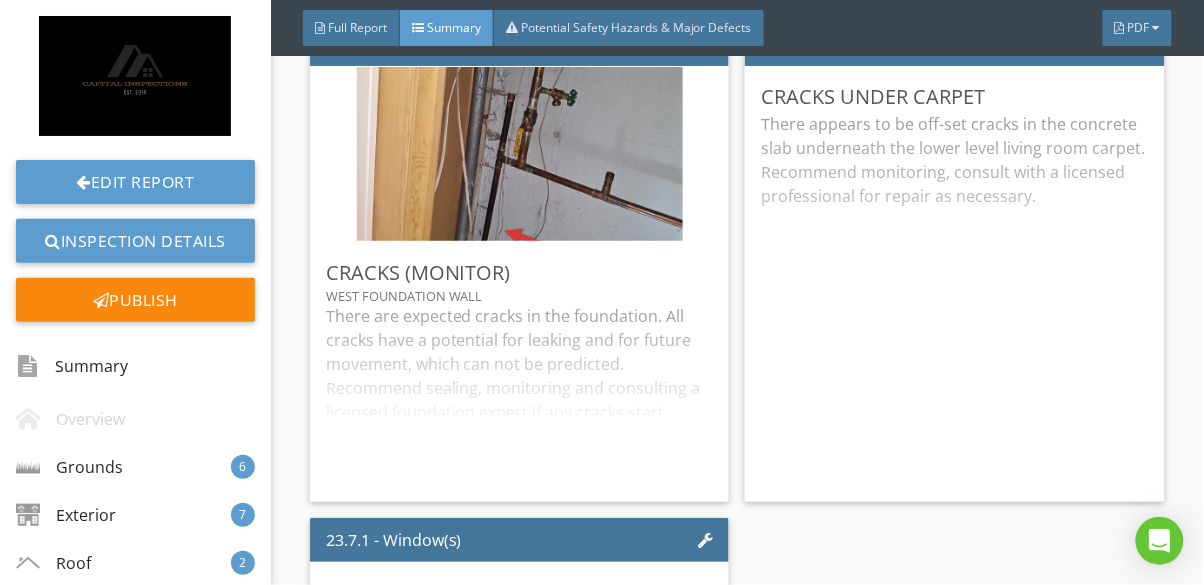 scroll, scrollTop: 12352, scrollLeft: 0, axis: vertical 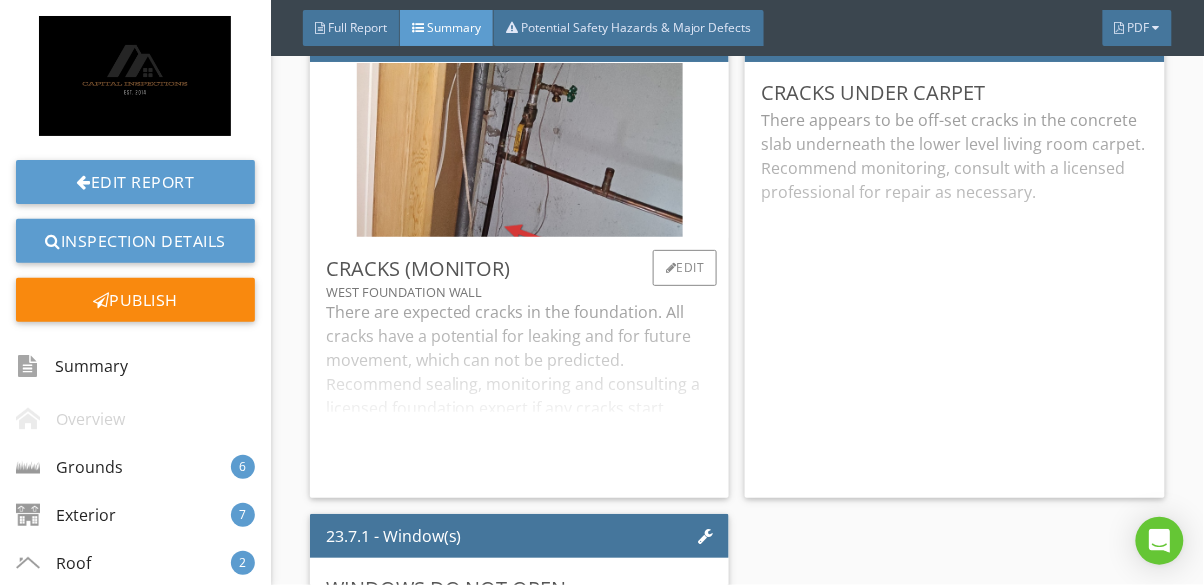 click on "There are expected cracks in the foundation. All cracks have a potential for leaking and for future movement, which can not be predicted. Recommend sealing, monitoring and consulting a licensed foundation expert if any cracks start leaking or become active." at bounding box center [520, 391] 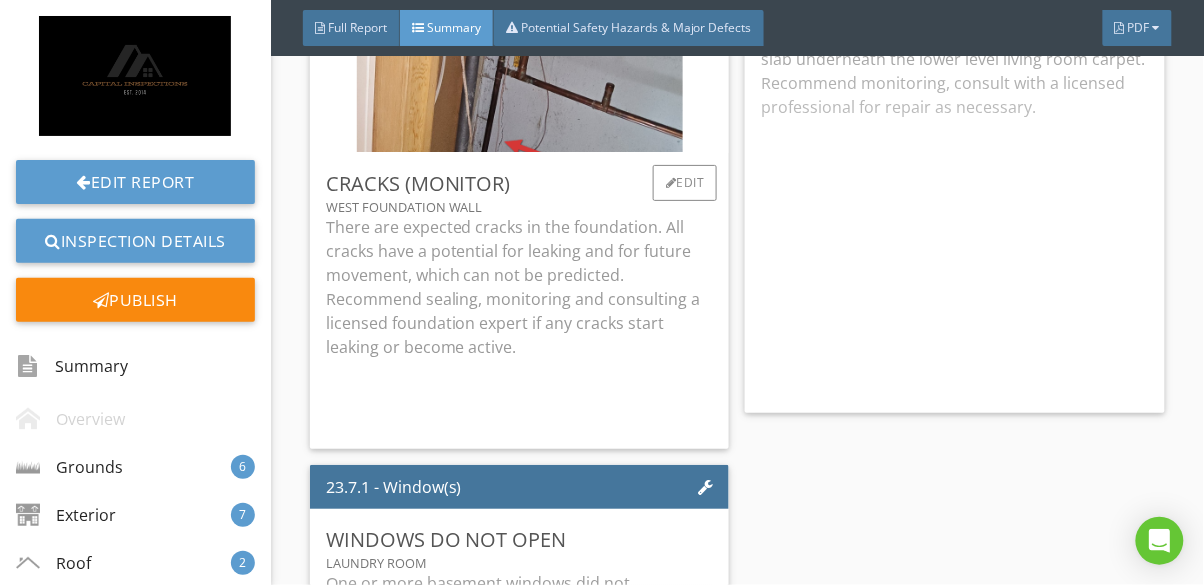 scroll, scrollTop: 12439, scrollLeft: 0, axis: vertical 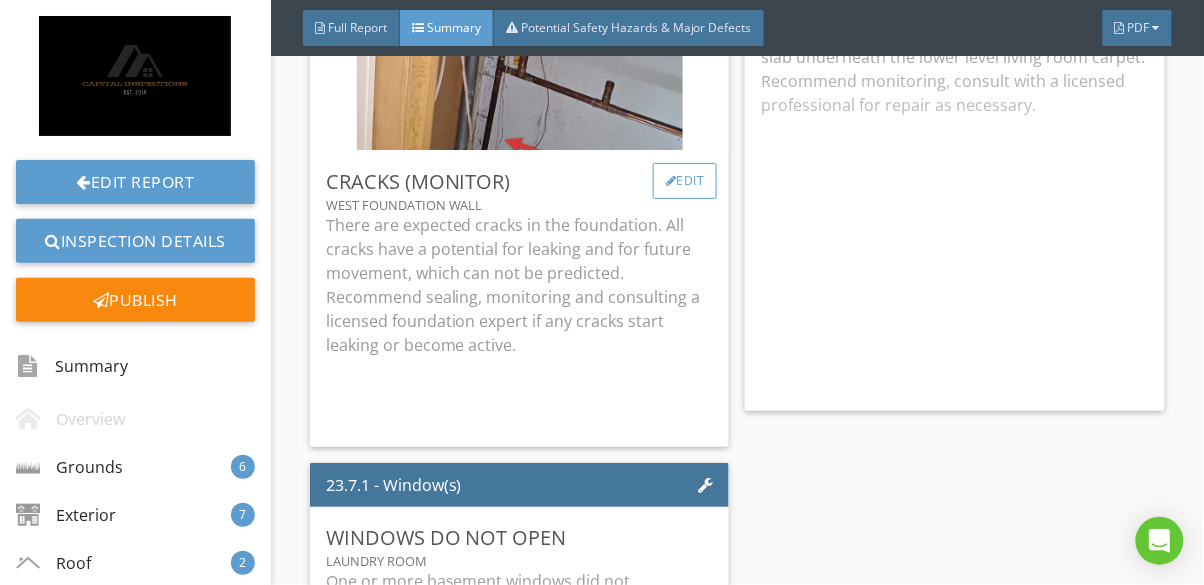 click on "Edit" at bounding box center (685, 181) 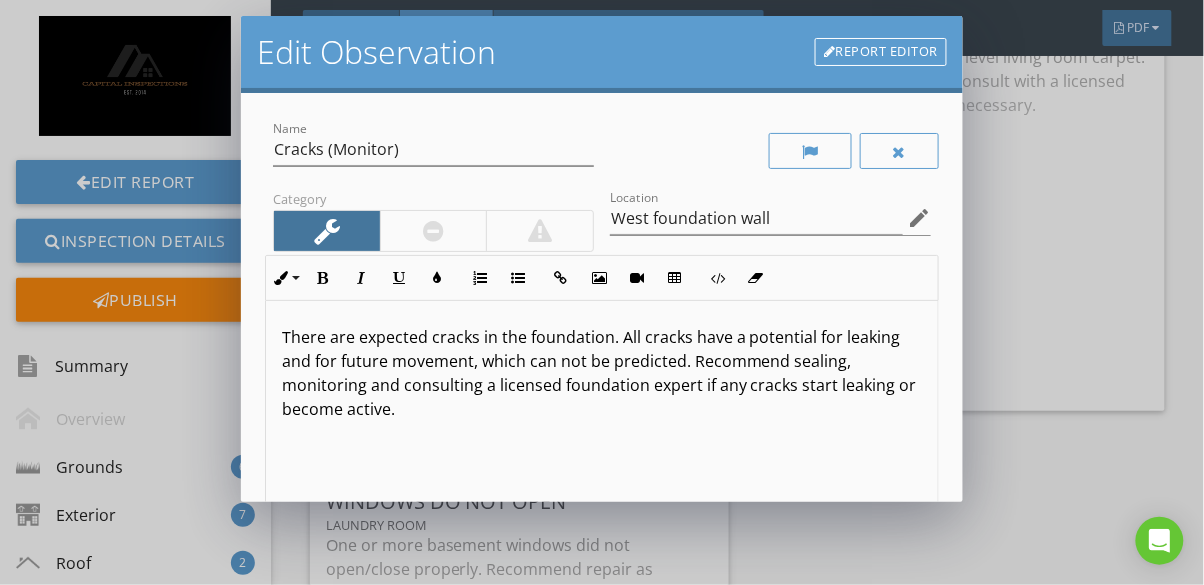 scroll, scrollTop: 0, scrollLeft: 0, axis: both 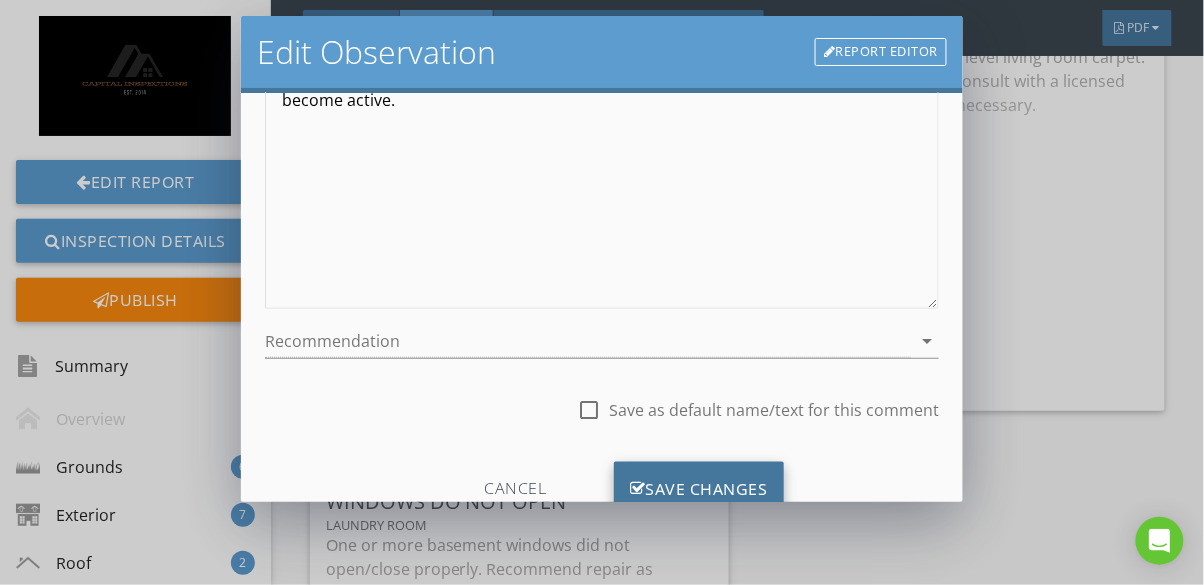 click on "Save Changes" at bounding box center [699, 489] 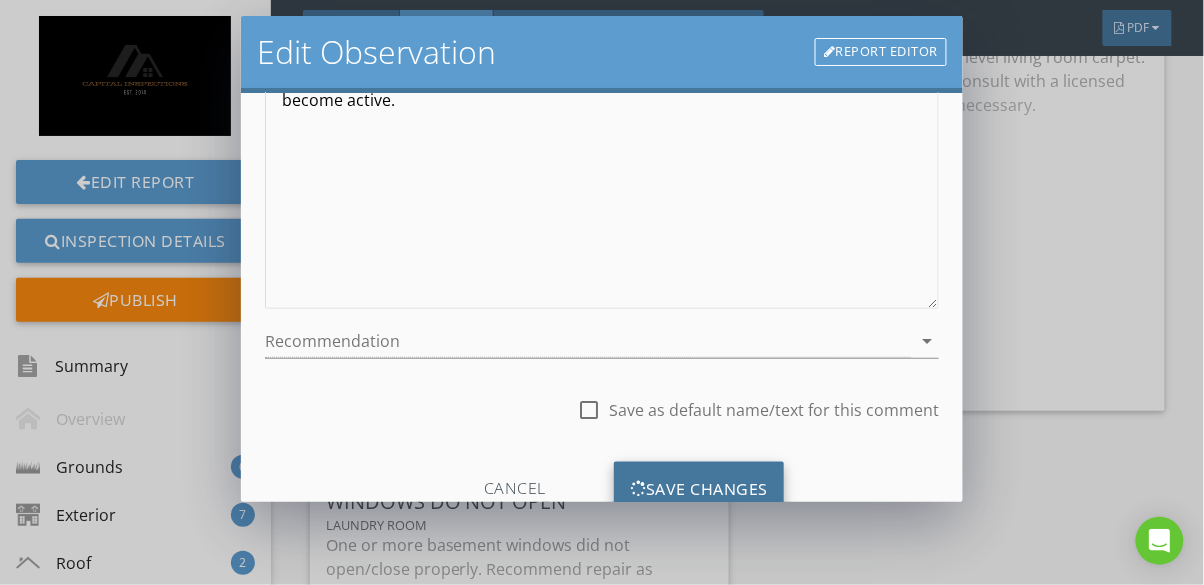 scroll, scrollTop: 73, scrollLeft: 0, axis: vertical 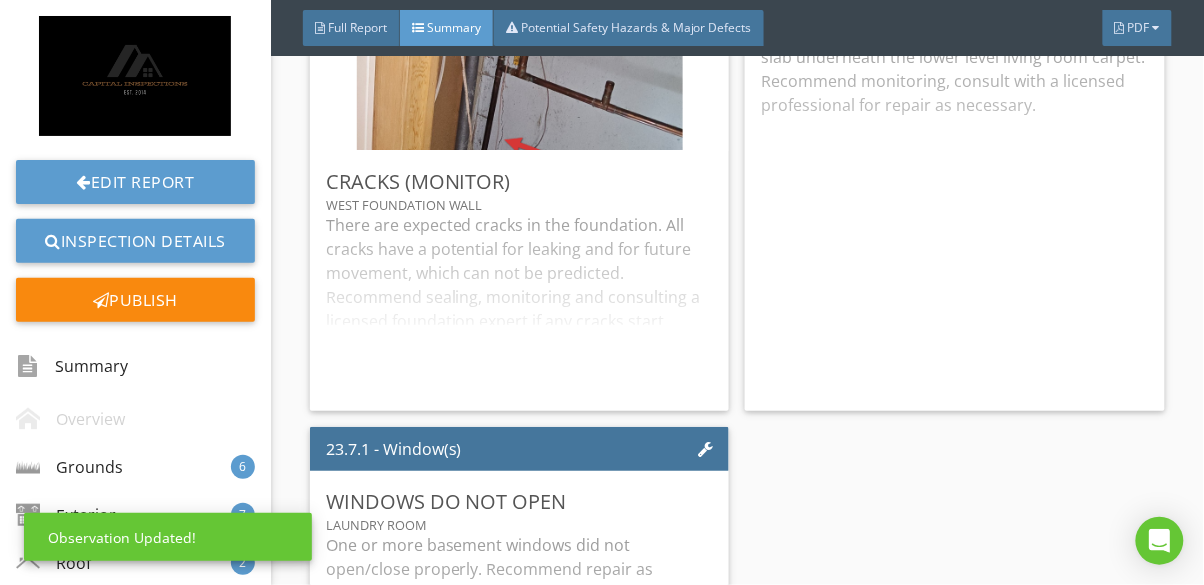 click on "There appears to be off-set cracks in the concrete slab underneath the lower level living room carpet. Recommend monitoring, consult with a licensed professional for repair as necessary." at bounding box center (955, 208) 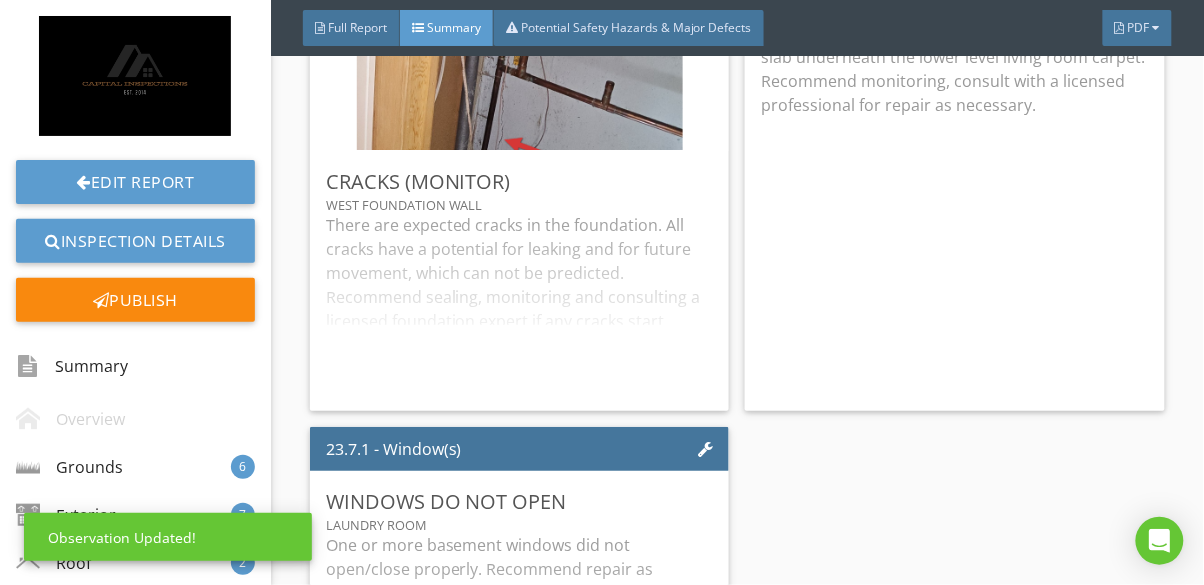 click on "23.2.1 - Floor
Efflorescence
The basement concrete slab has efflorescence. Efflorescence is a salt mineral deposit left behind from moisture. Recommend further evaluation and repair as necessary.    Qualified Professional
Edit
23.2.2 - Floor
Asbestos tiles
Lower level living room      The basement floor tiles may contain asbestos. Recommend a professional contractor test and remove/remediate the floor tiles as needed.   Qualified Professional
Edit
23.1.1 - Foundation
Cracks (Monitor)
West foundation wall      There are expected cracks in the foundation. All cracks have a potential for leaking and for future movement, which can not be predicted. Recommend sealing, monitoring and consulting a licensed foundation expert if any cracks start leaking or become active.
Edit
23.2.3 - Floor" at bounding box center [737, 165] 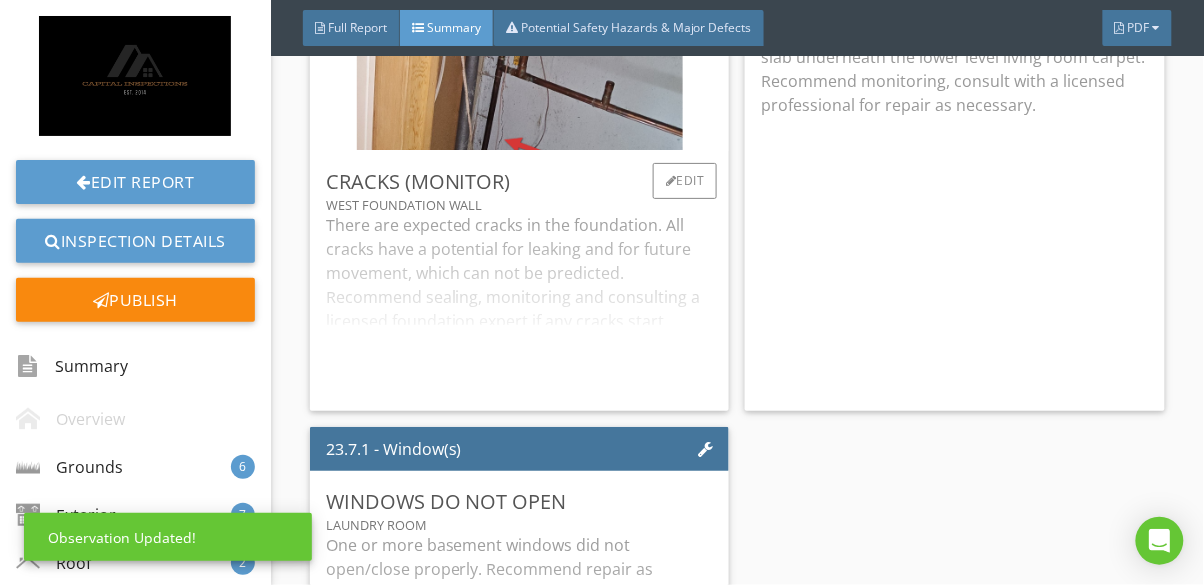 click on "There are expected cracks in the foundation. All cracks have a potential for leaking and for future movement, which can not be predicted. Recommend sealing, monitoring and consulting a licensed foundation expert if any cracks start leaking or become active." at bounding box center [520, 304] 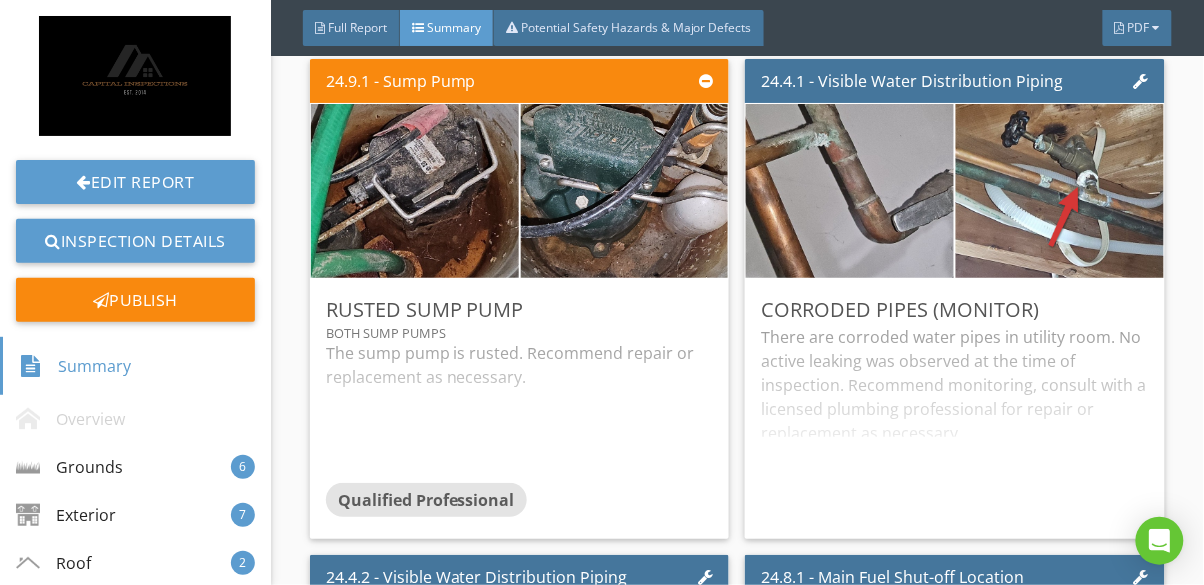 scroll, scrollTop: 13436, scrollLeft: 0, axis: vertical 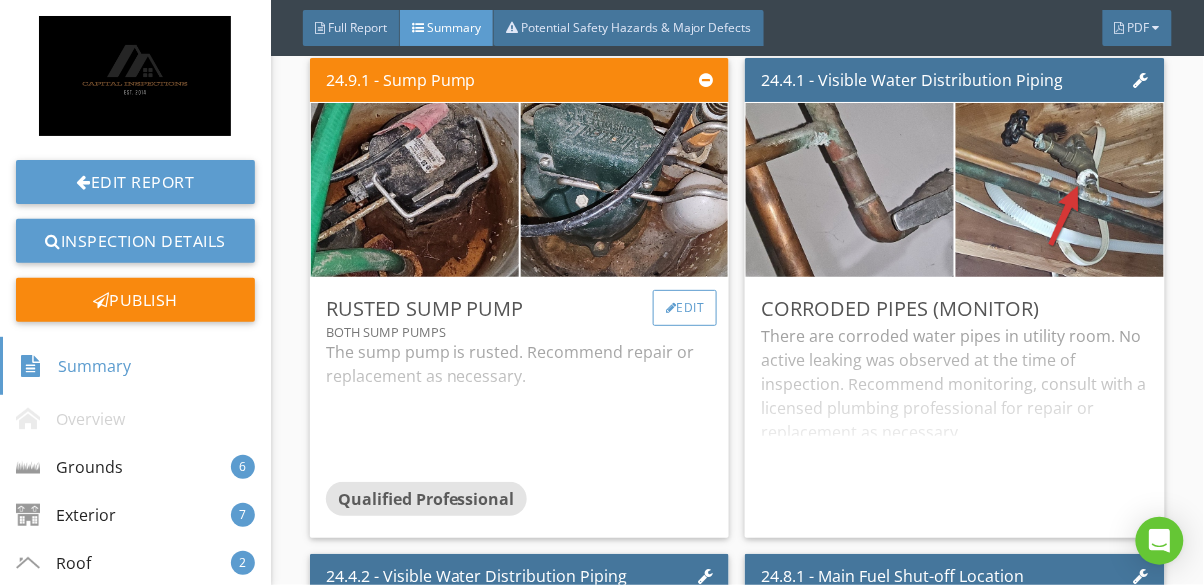 click on "Edit" at bounding box center (685, 308) 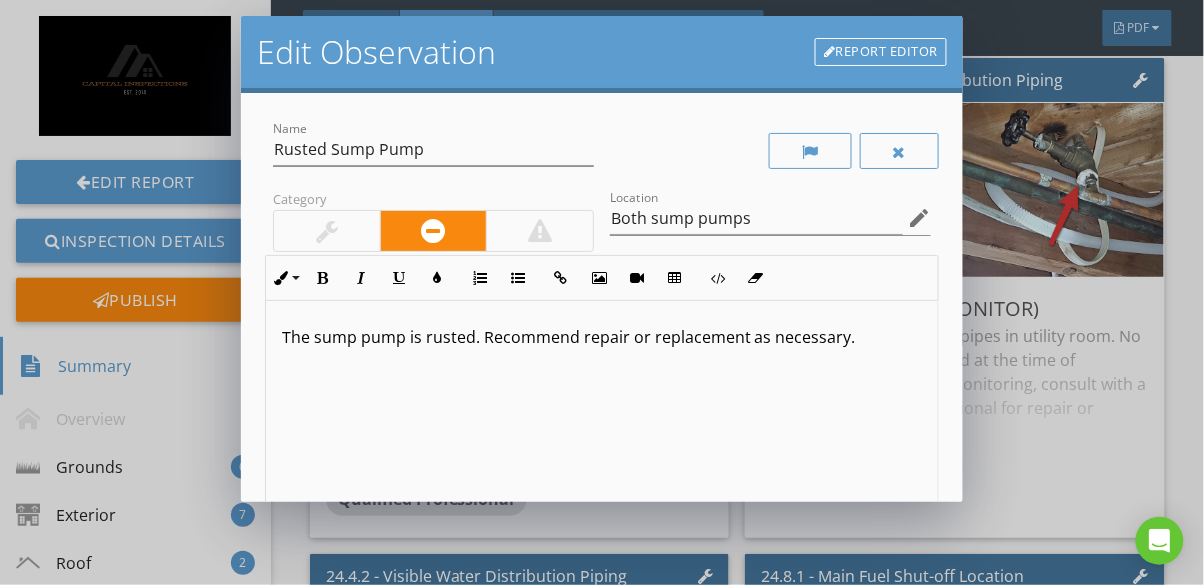 click on "The sump pump is rusted. Recommend repair or replacement as necessary." at bounding box center [602, 337] 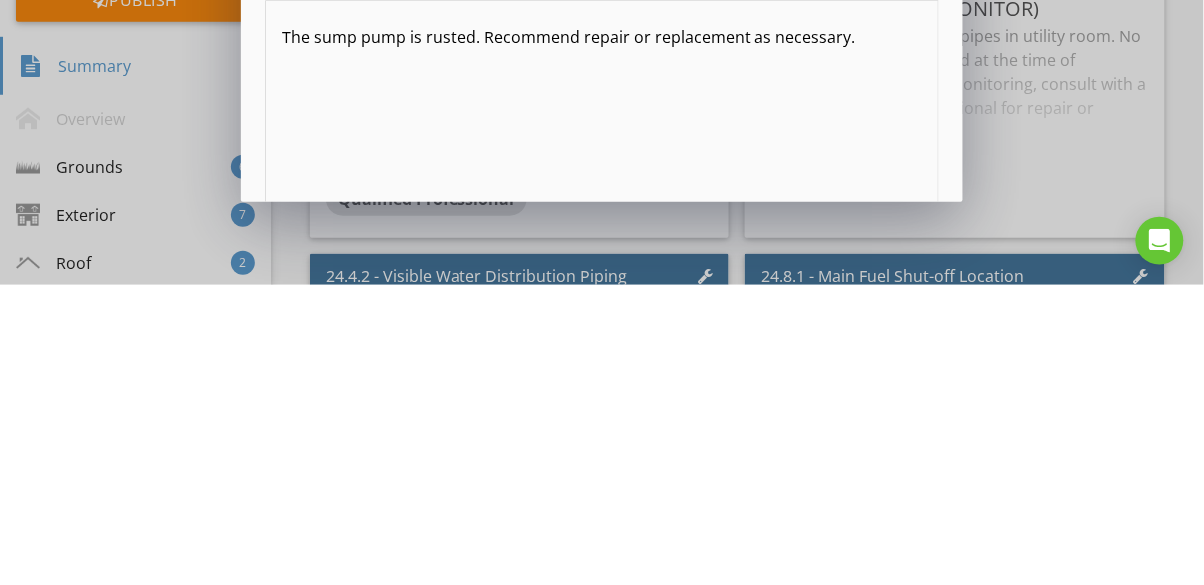 type 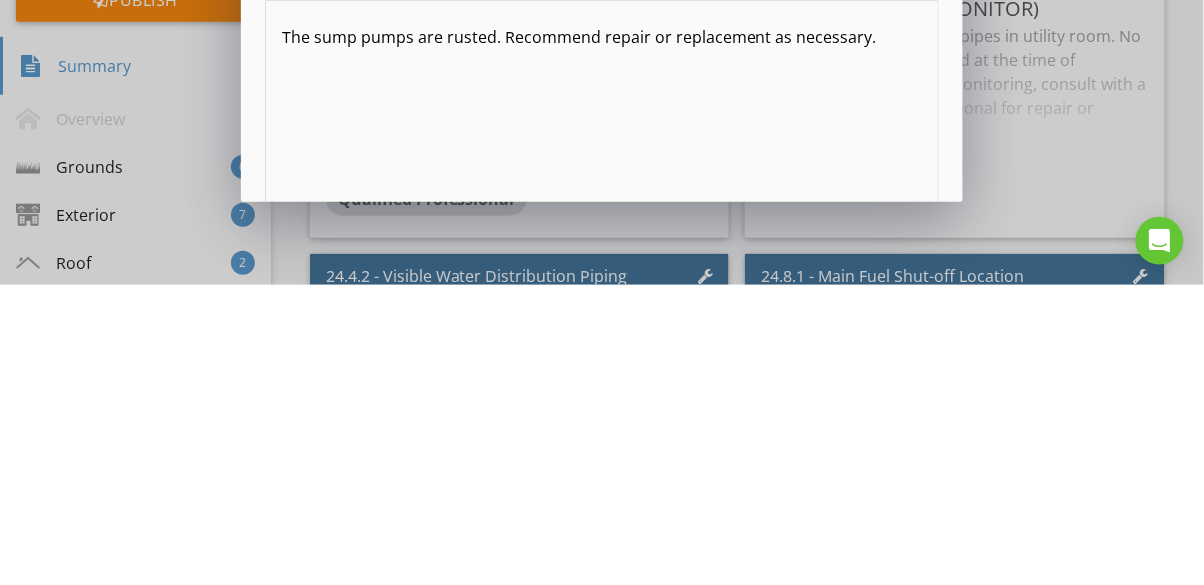 click on "The sump pumps are rusted. Recommend repair or replacement as necessary." at bounding box center [602, 459] 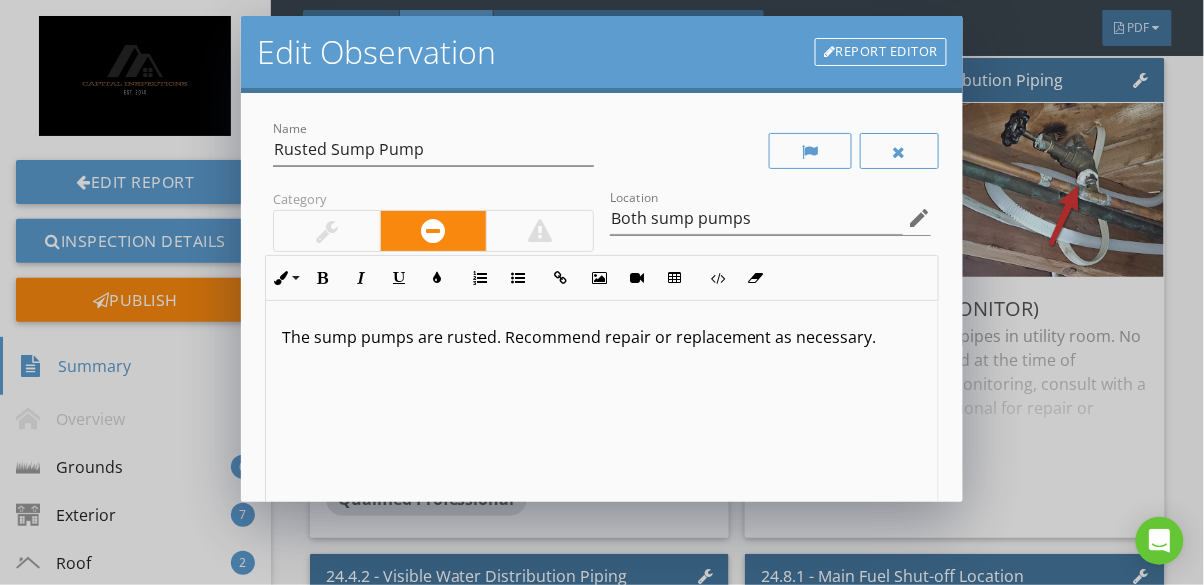 scroll, scrollTop: 0, scrollLeft: 0, axis: both 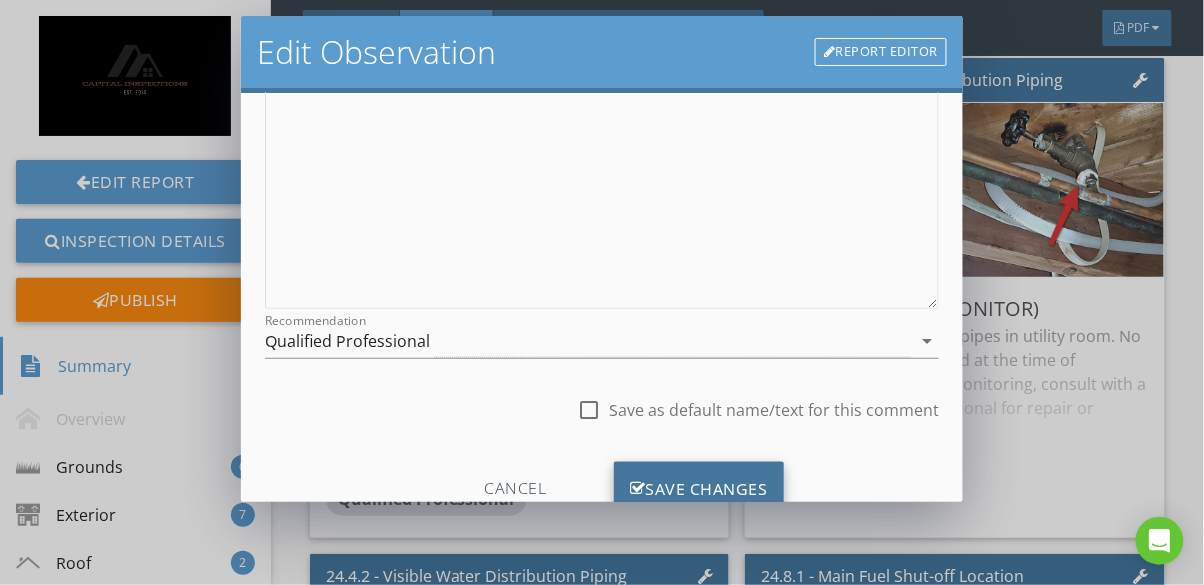 click on "Save Changes" at bounding box center [699, 489] 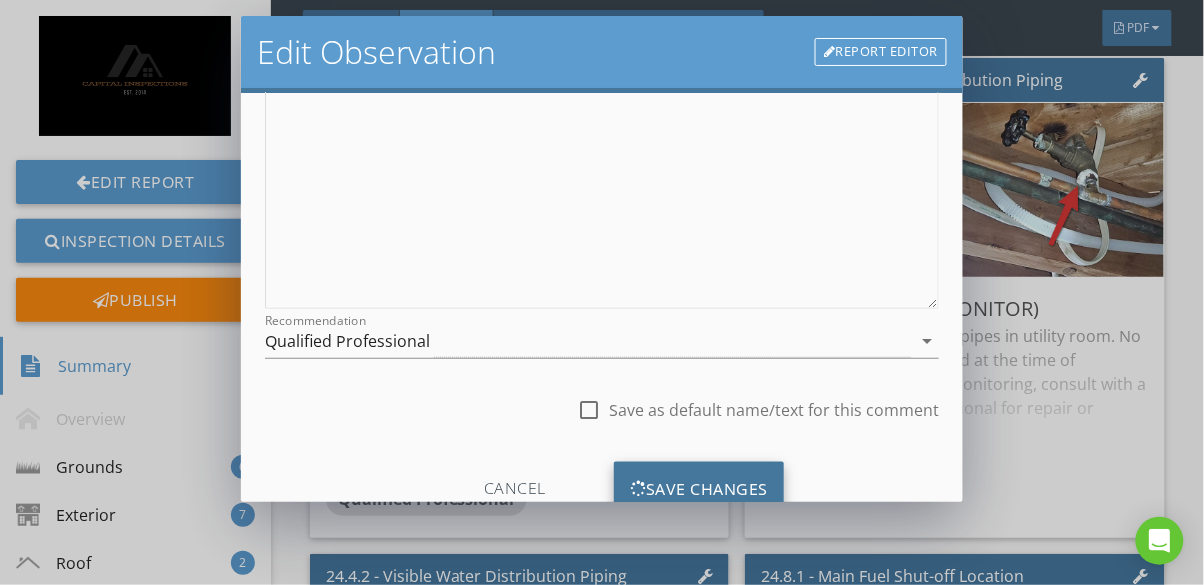 scroll, scrollTop: 73, scrollLeft: 0, axis: vertical 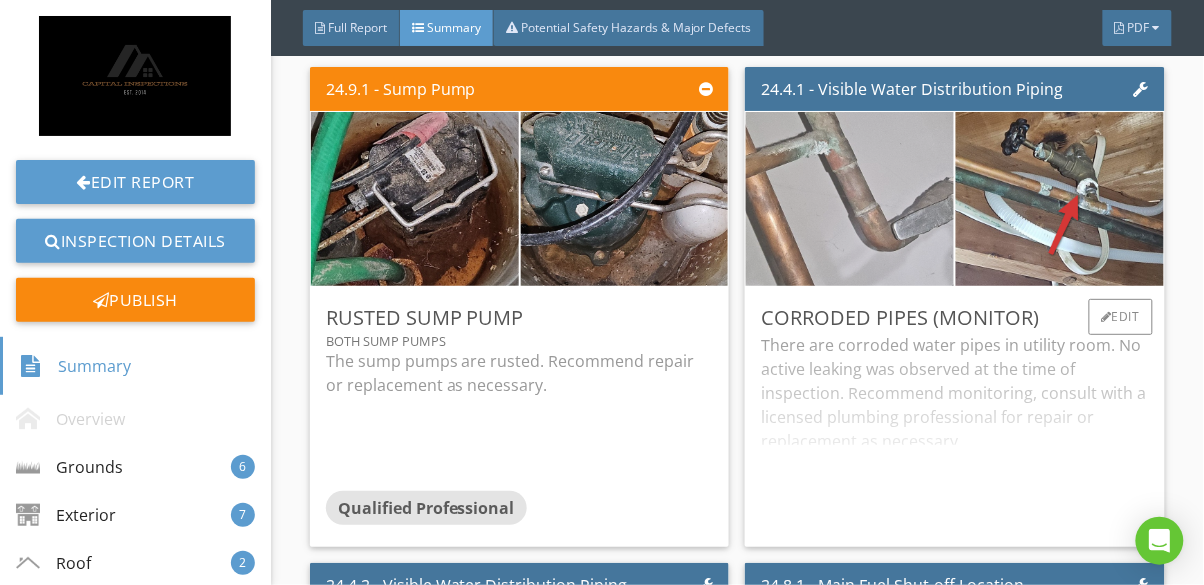 click at bounding box center [851, 198] 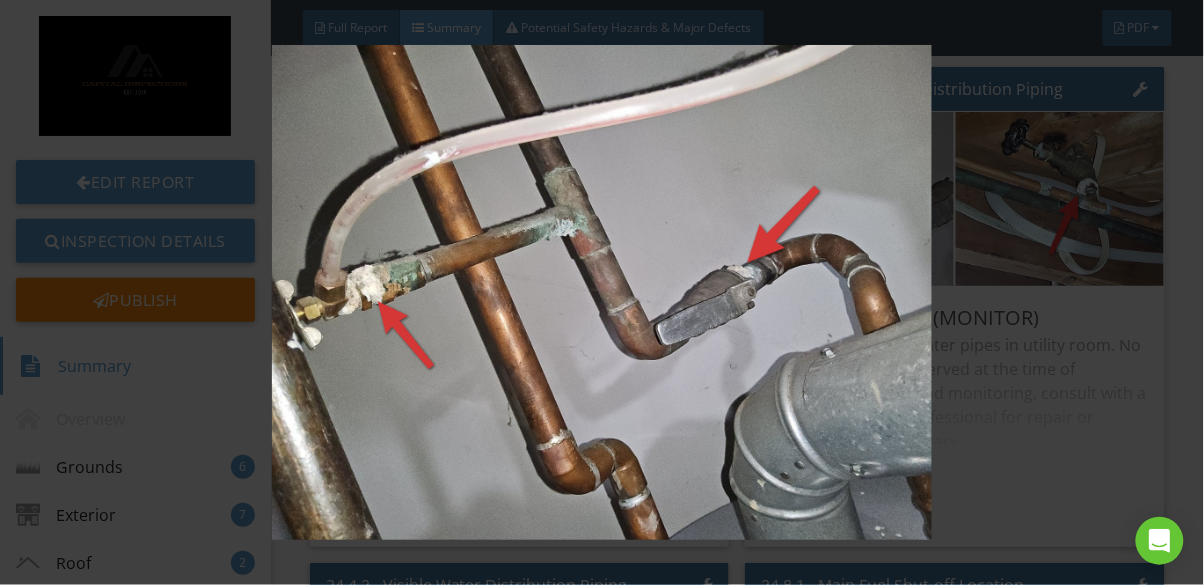 click at bounding box center (602, 292) 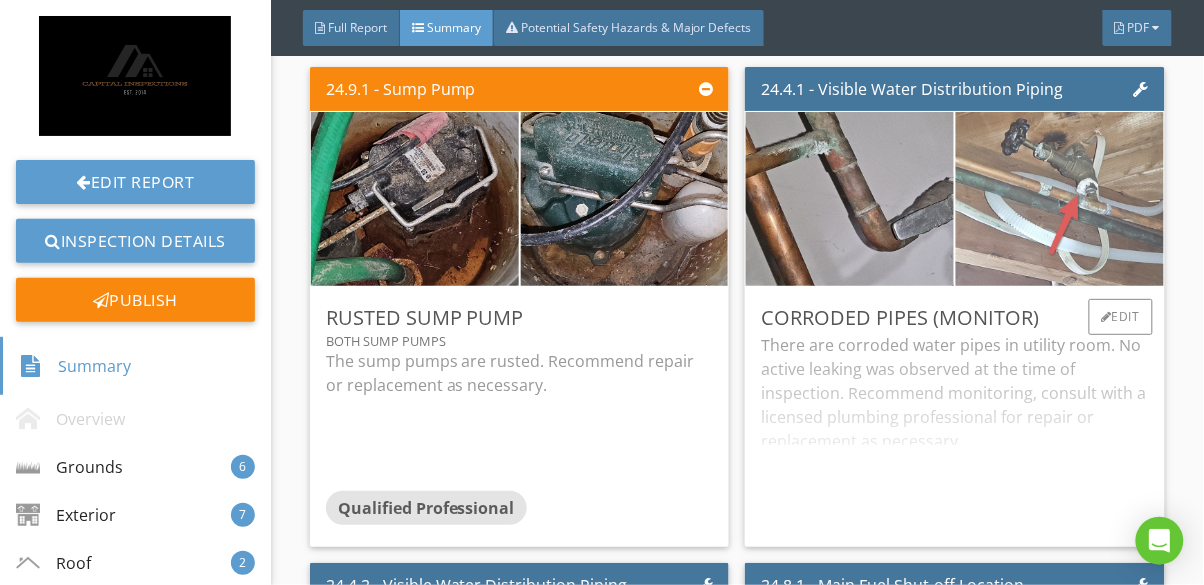 click at bounding box center [1060, 198] 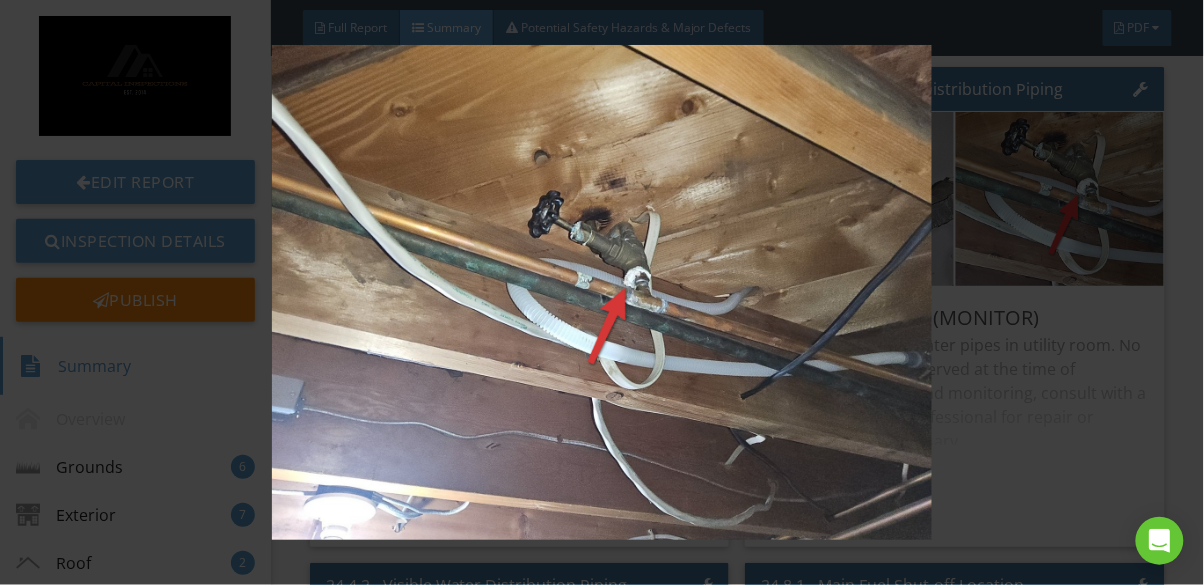 click at bounding box center [602, 292] 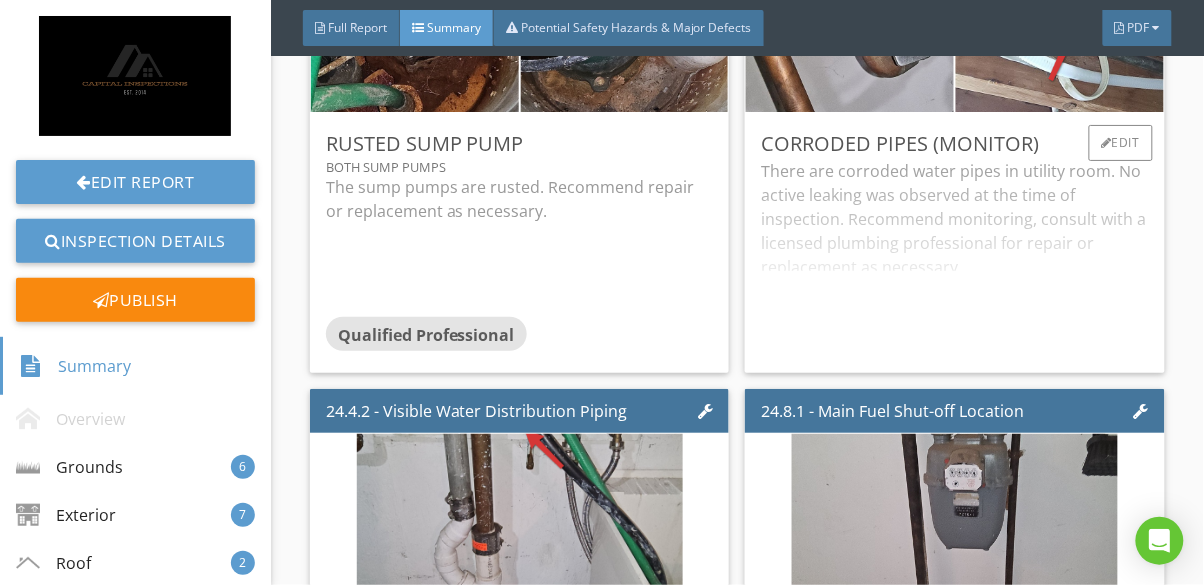 click on "There are corroded water pipes in utility room. No active leaking was observed at the time of inspection. Recommend monitoring, consult with a licensed plumbing professional for repair or replacement as necessary." at bounding box center [955, 258] 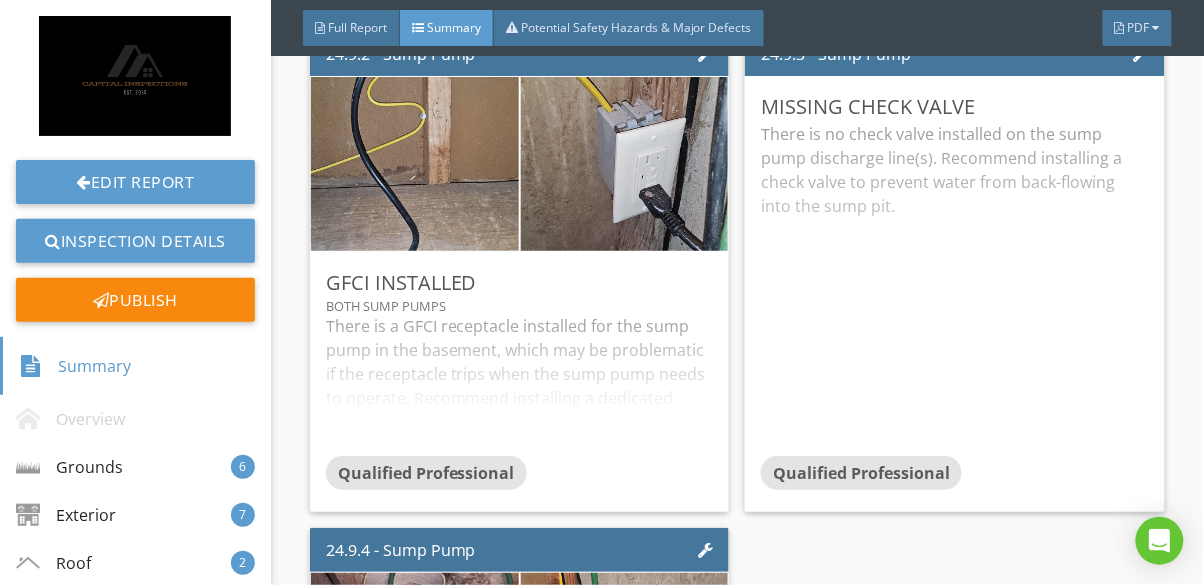 scroll, scrollTop: 14468, scrollLeft: 0, axis: vertical 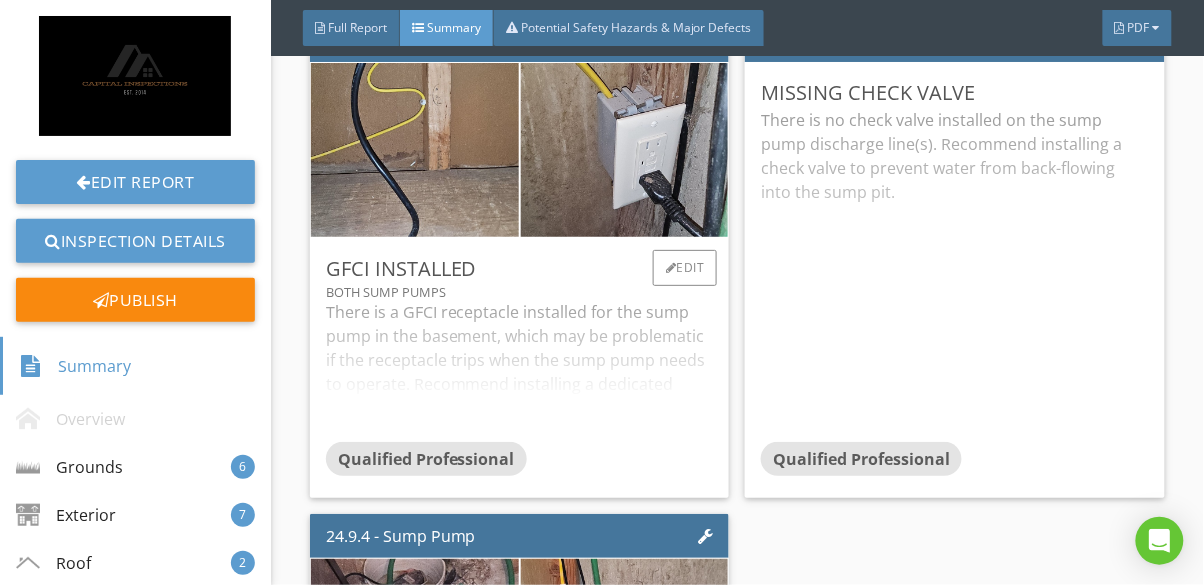 click on "There is a GFCI receptacle installed for the sump pump in the basement, which may be problematic if the receptacle trips when the sump pump needs to operate. Recommend installing a dedicated alarming type receptacle or a non GFCI receptacle." at bounding box center (520, 371) 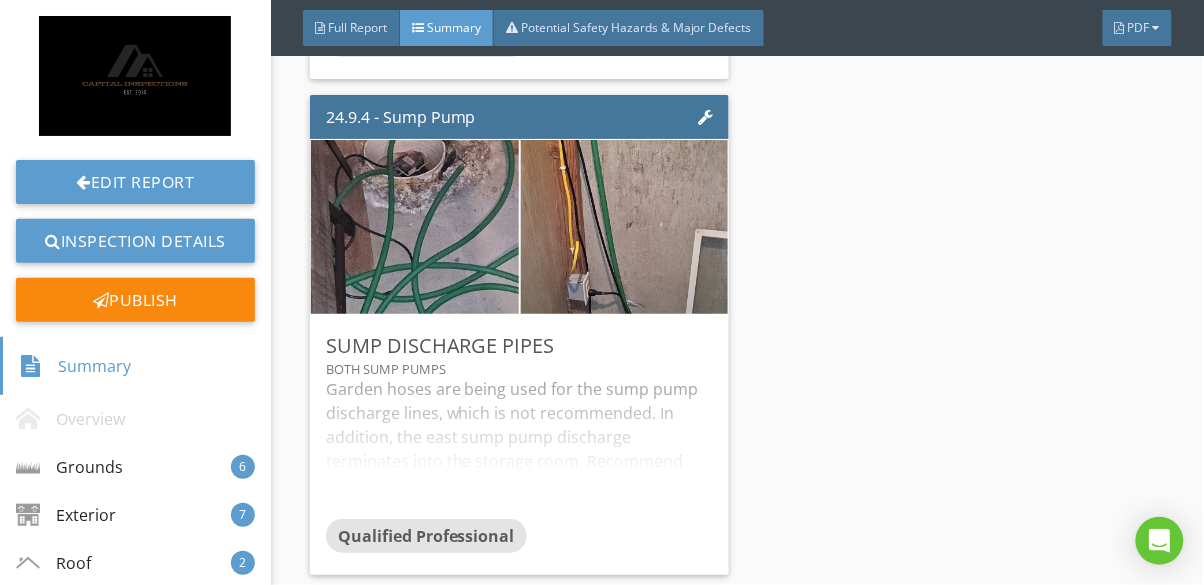 scroll, scrollTop: 14941, scrollLeft: 0, axis: vertical 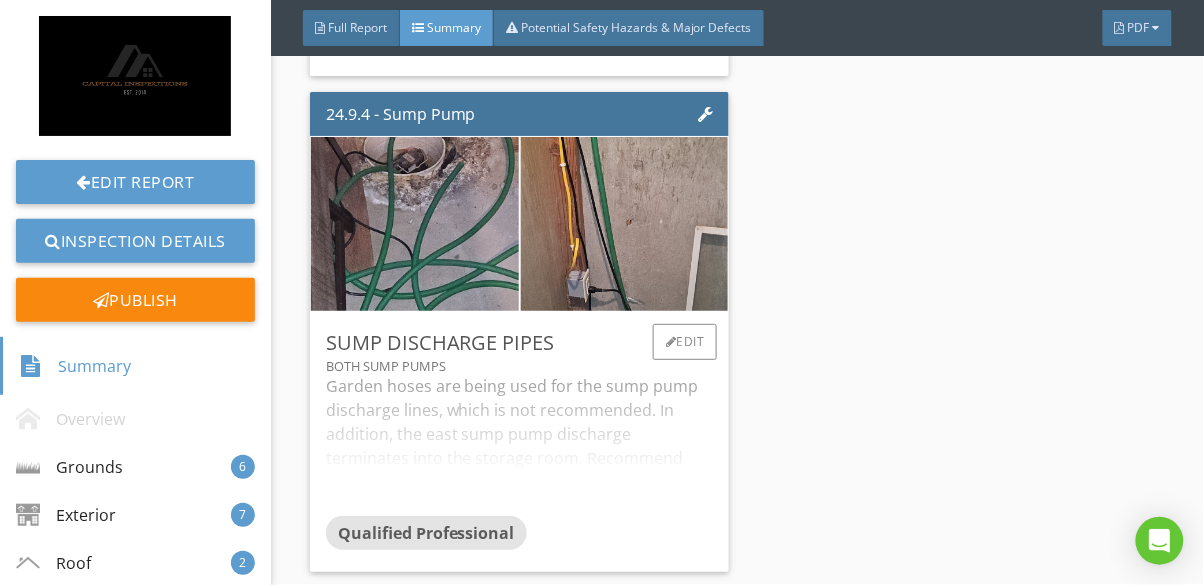click on "Garden hoses are being used for the sump pump discharge lines, which is not recommended. In addition, the east sump pump discharge terminates into the storage room. Recommend hard piping the sump pump discharge lines to the exterior and/or a floor drain." at bounding box center (520, 445) 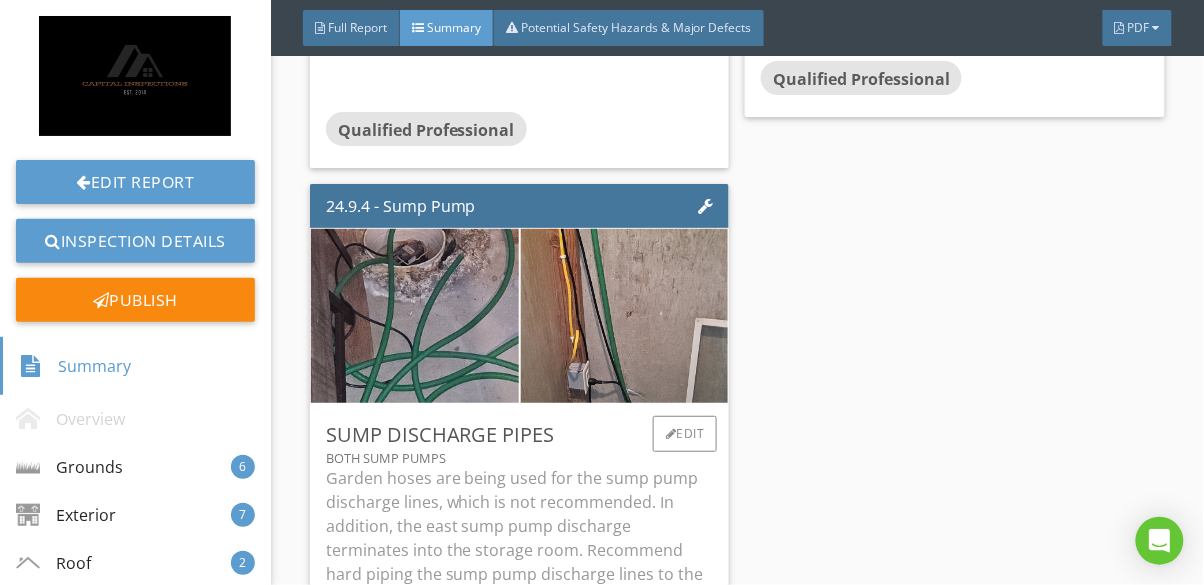 scroll, scrollTop: 14848, scrollLeft: 0, axis: vertical 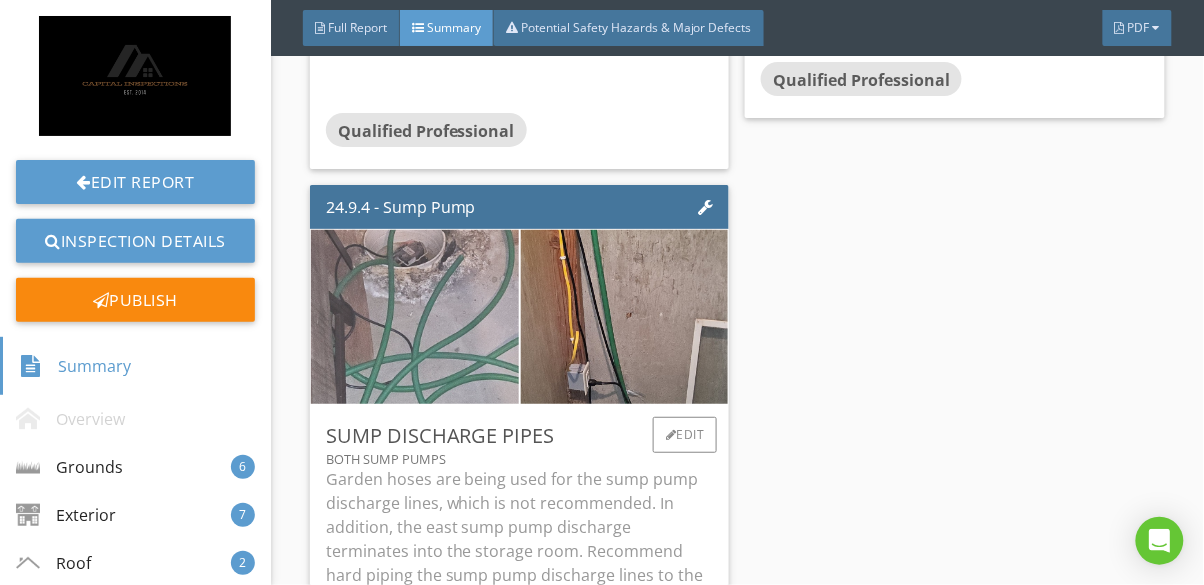 click at bounding box center [415, 316] 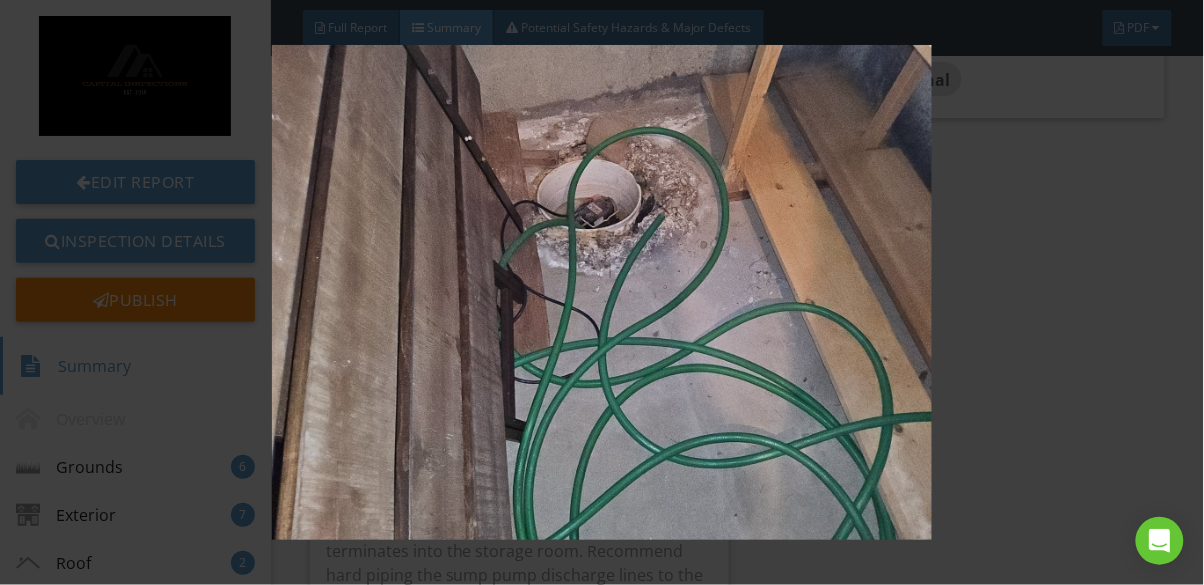 click at bounding box center [602, 292] 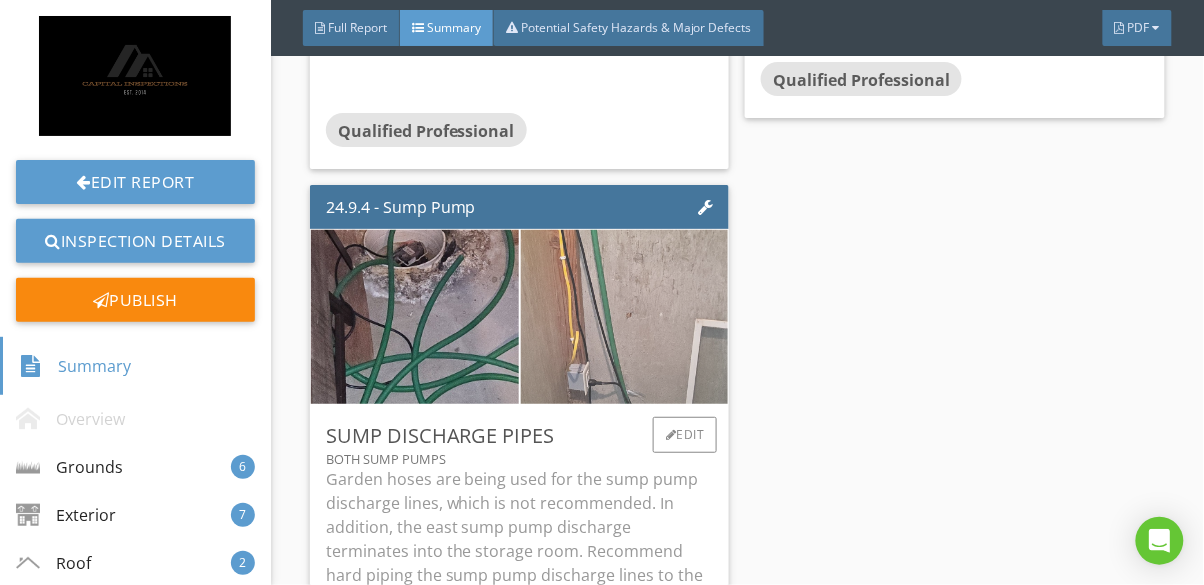 click at bounding box center (625, 317) 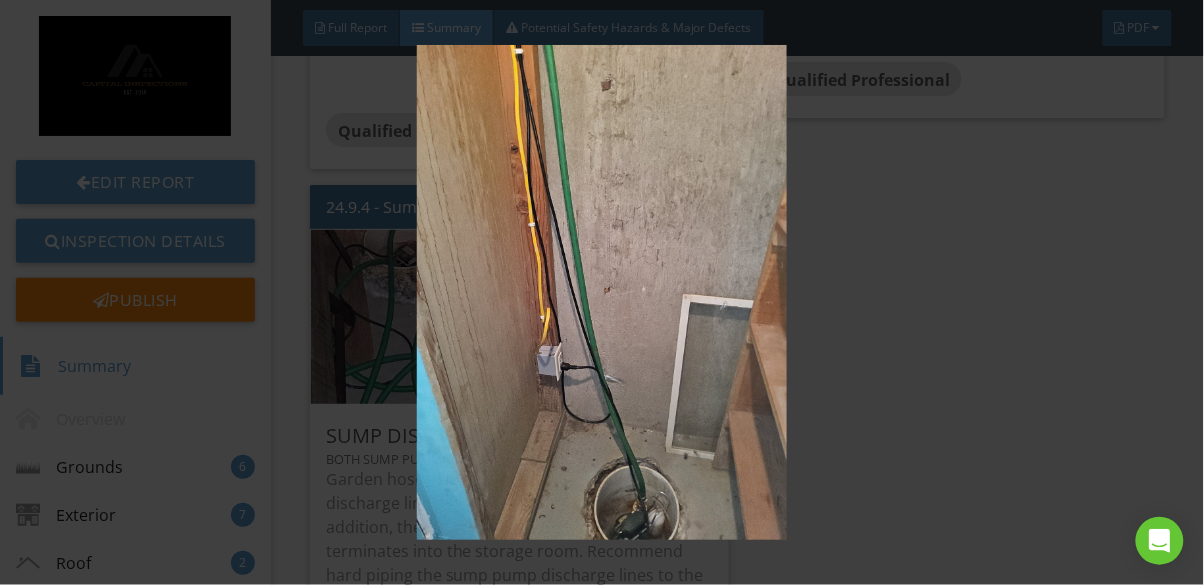 click at bounding box center [602, 292] 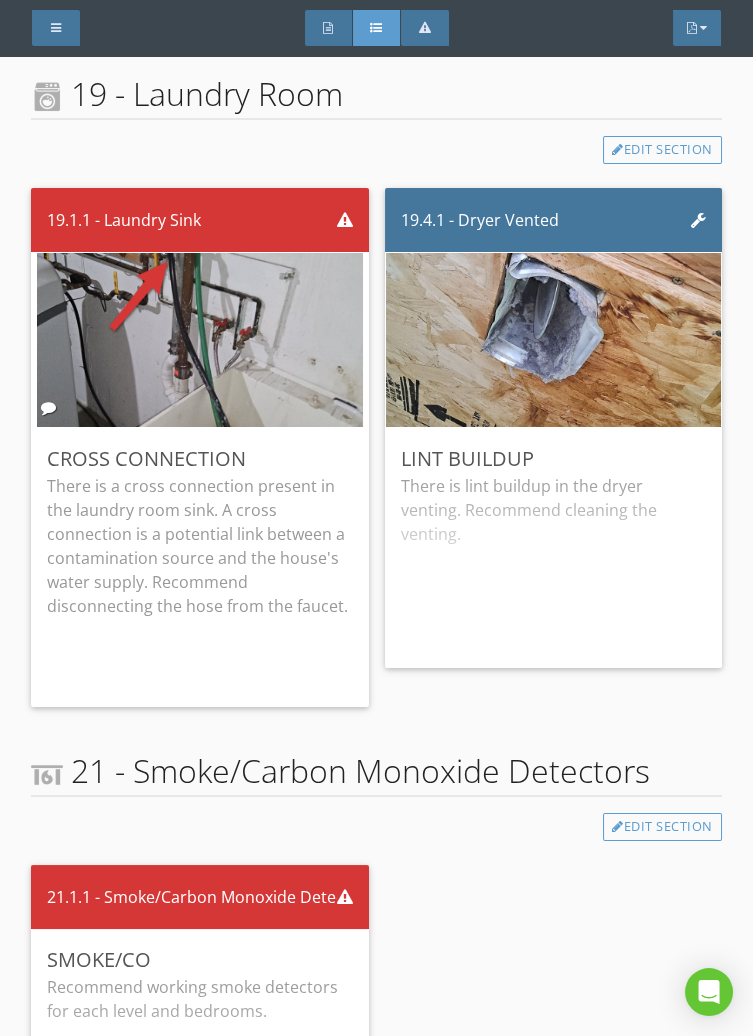 scroll, scrollTop: 17663, scrollLeft: 0, axis: vertical 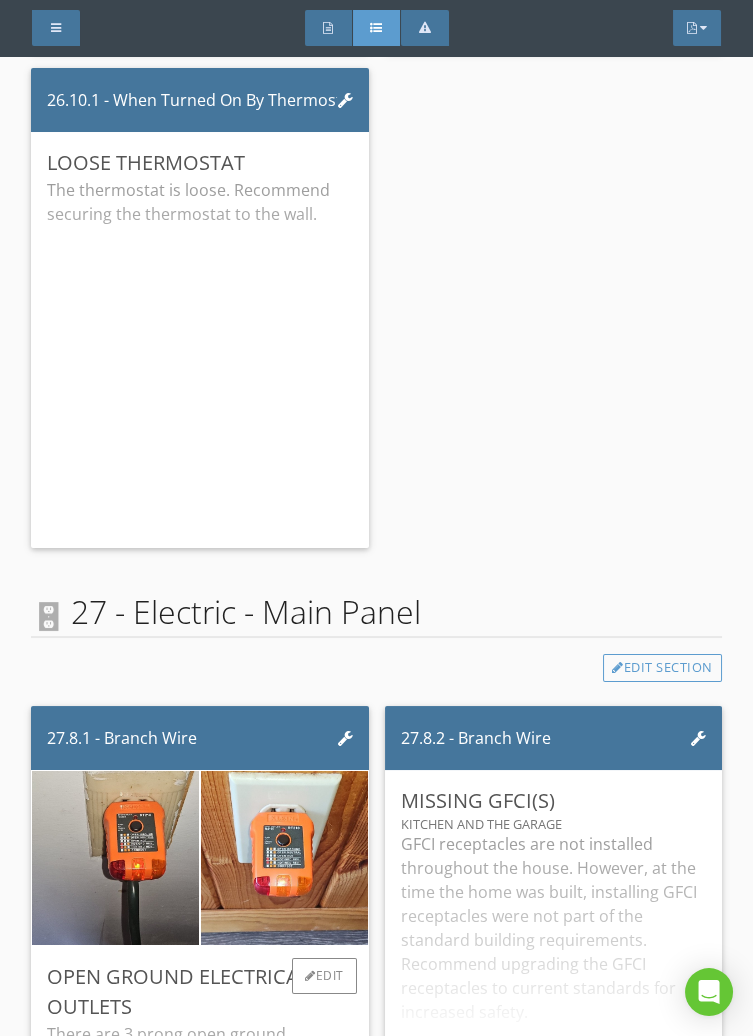 click on "There are 3 prong open ground electrical outlets throughout the house. Recommend installing GFCI protected receptacles or GFCI protected circuit breakers." at bounding box center (199, 1078) 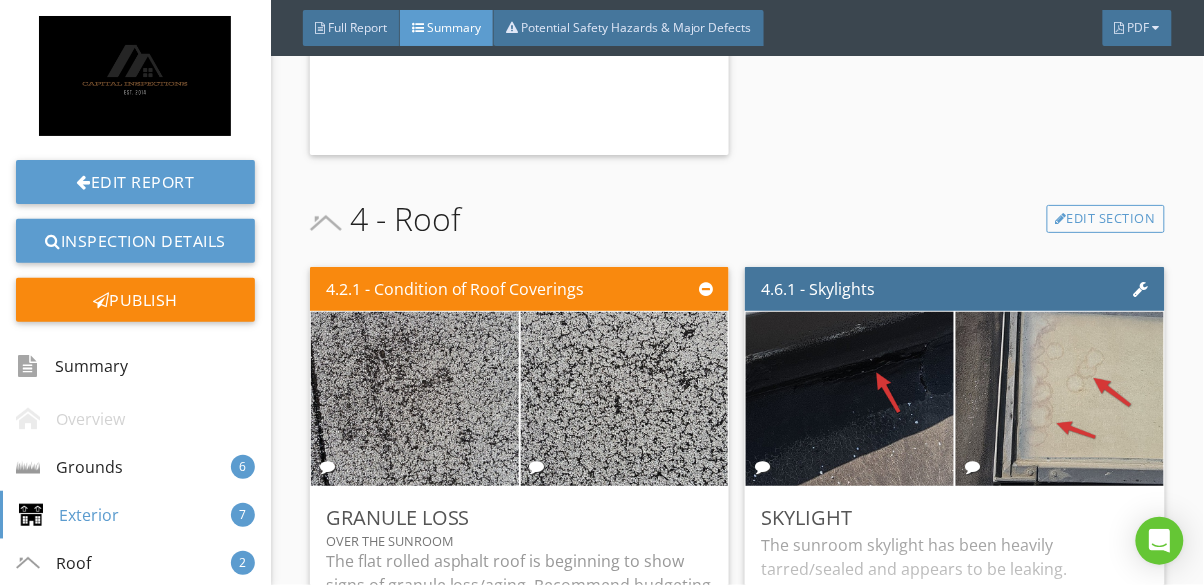 scroll, scrollTop: 0, scrollLeft: 0, axis: both 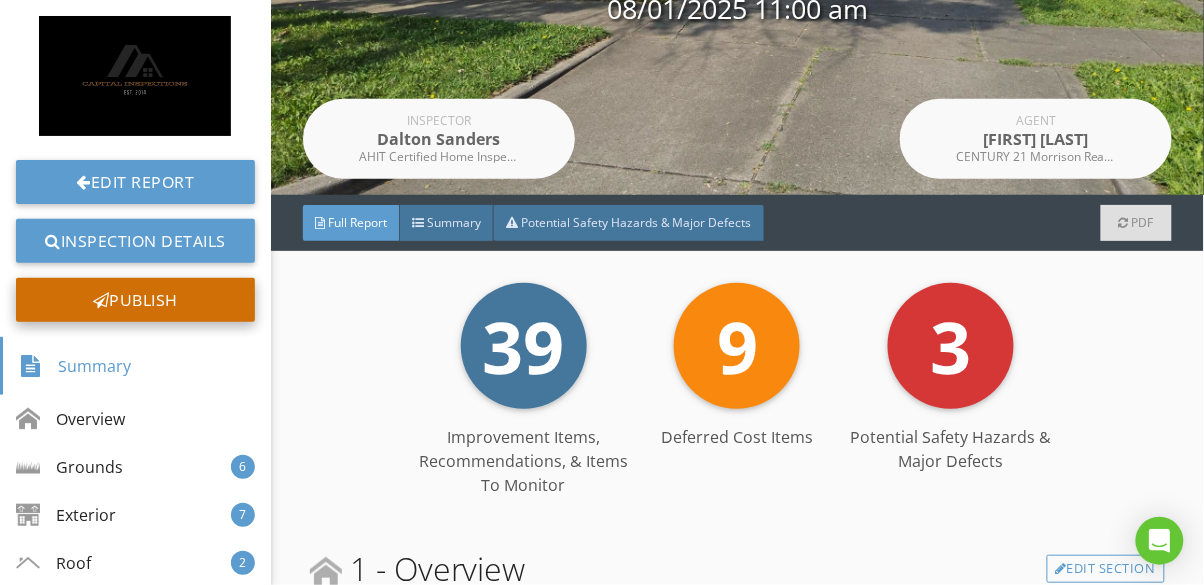 click on "Publish" at bounding box center (135, 300) 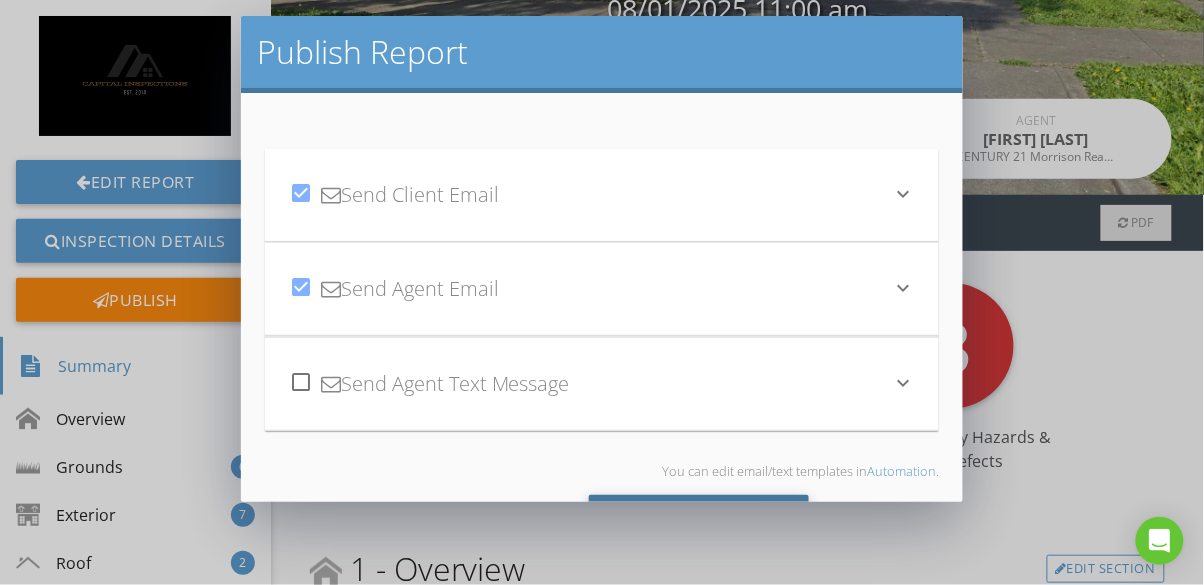 click on "Send All" at bounding box center [699, 522] 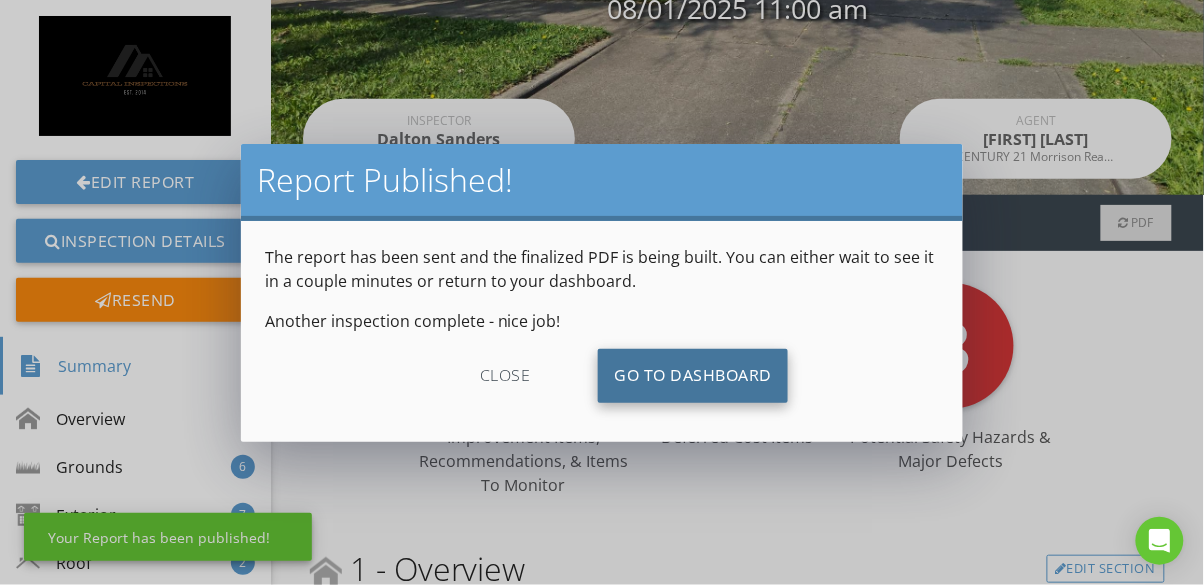 click on "Go To Dashboard" at bounding box center (693, 376) 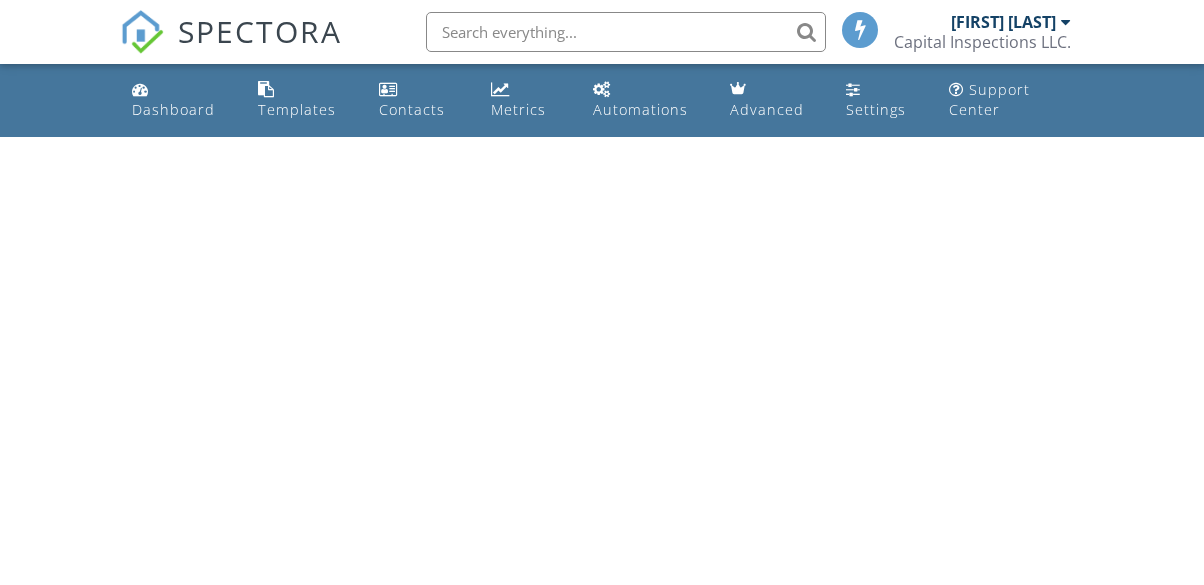 scroll, scrollTop: 0, scrollLeft: 0, axis: both 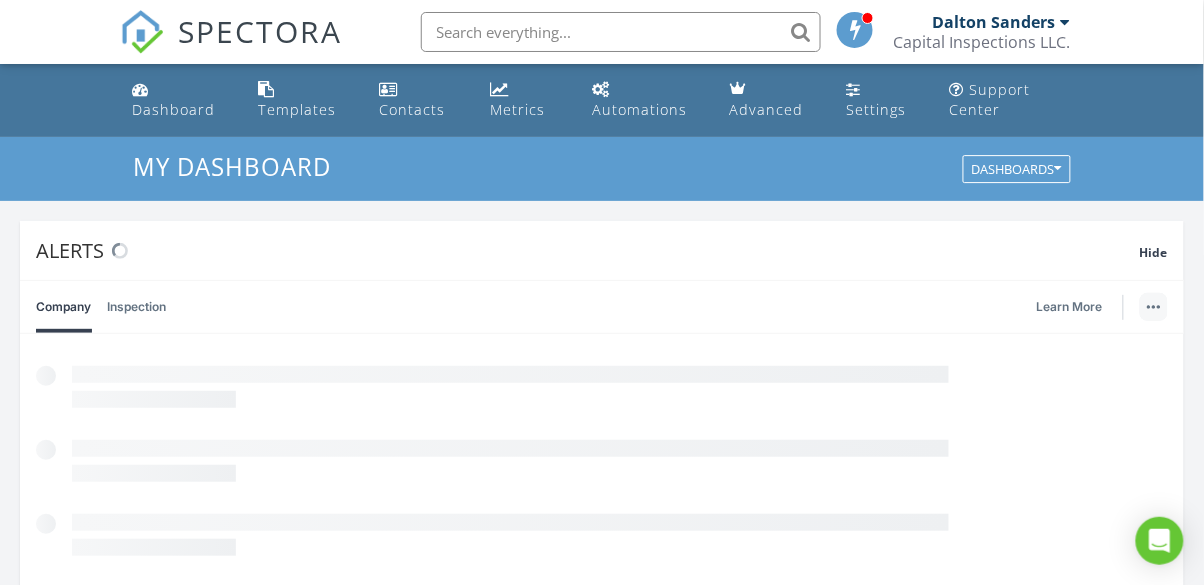 click at bounding box center (1154, 307) 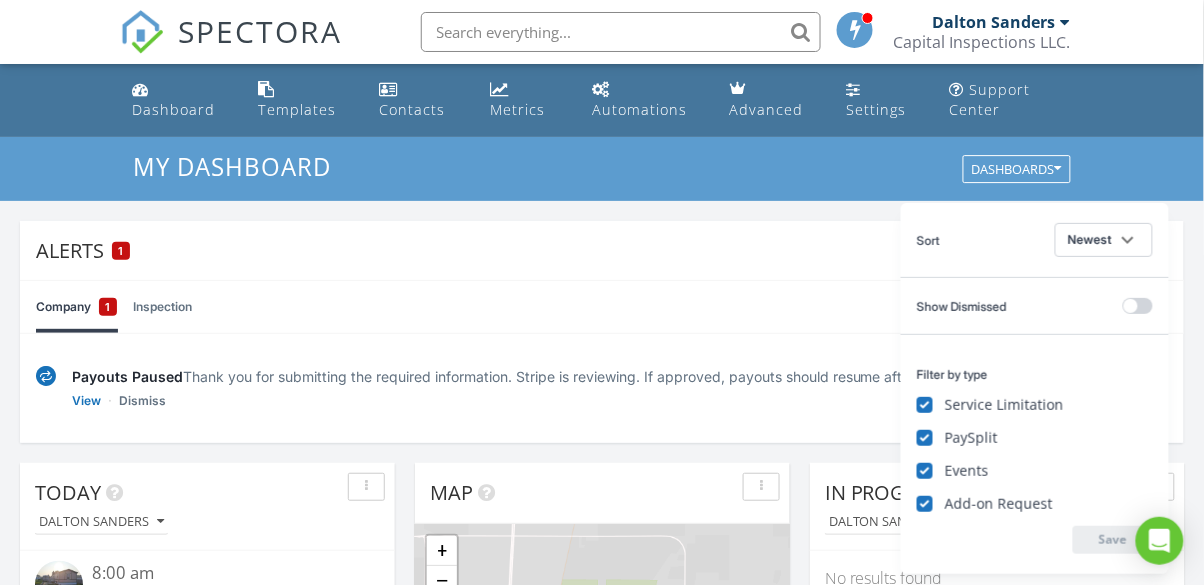 click on "Company
1
Inspection
Learn More" at bounding box center [602, 307] 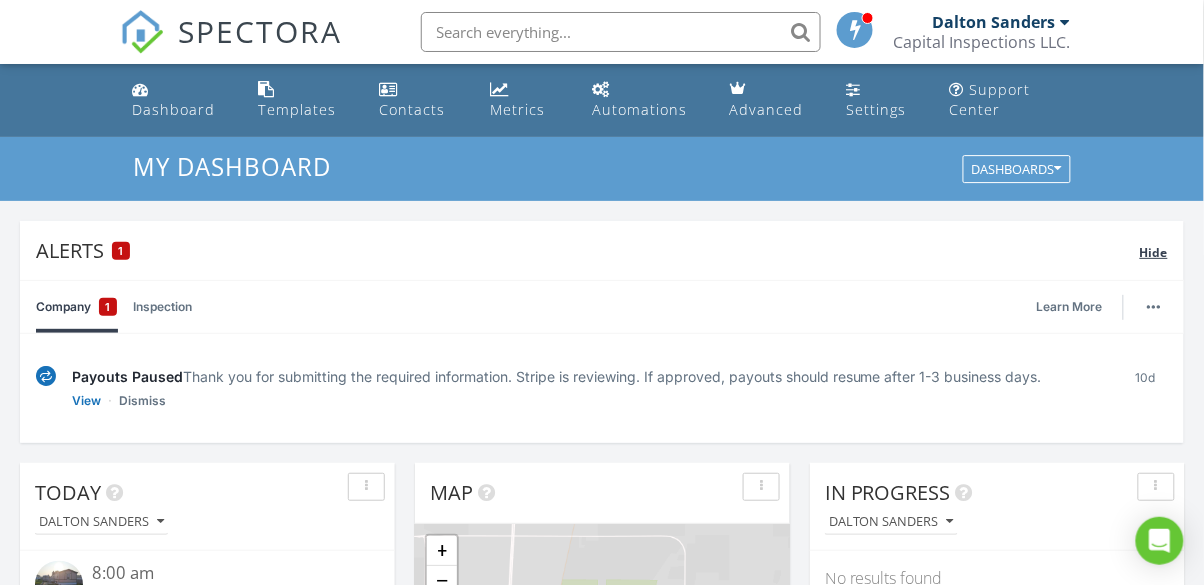 click on "Hide" at bounding box center (1154, 252) 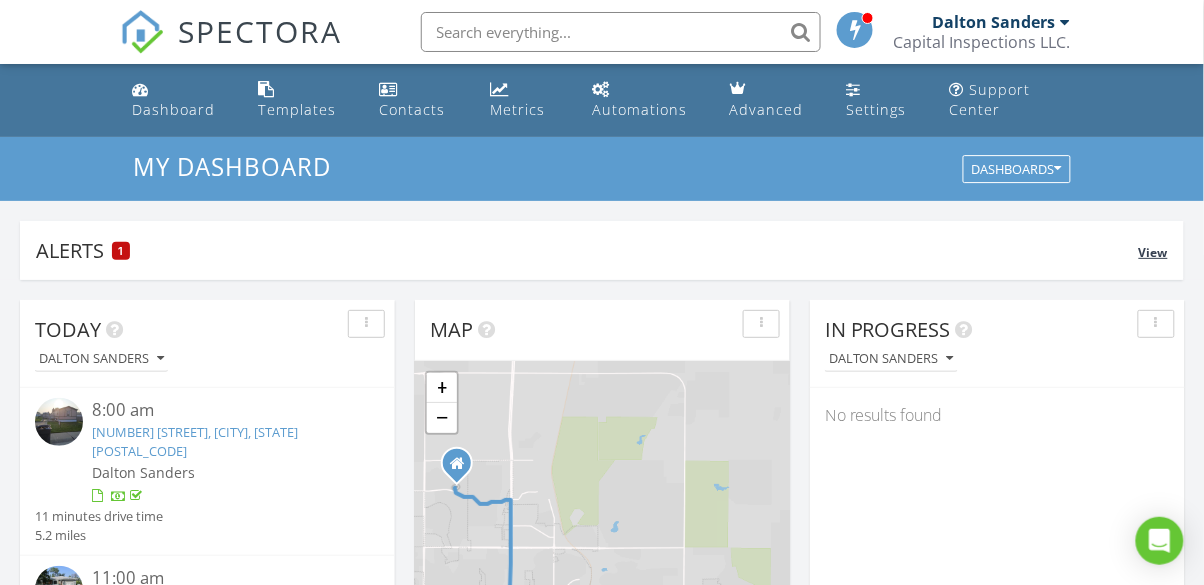 click on "View" at bounding box center (1153, 252) 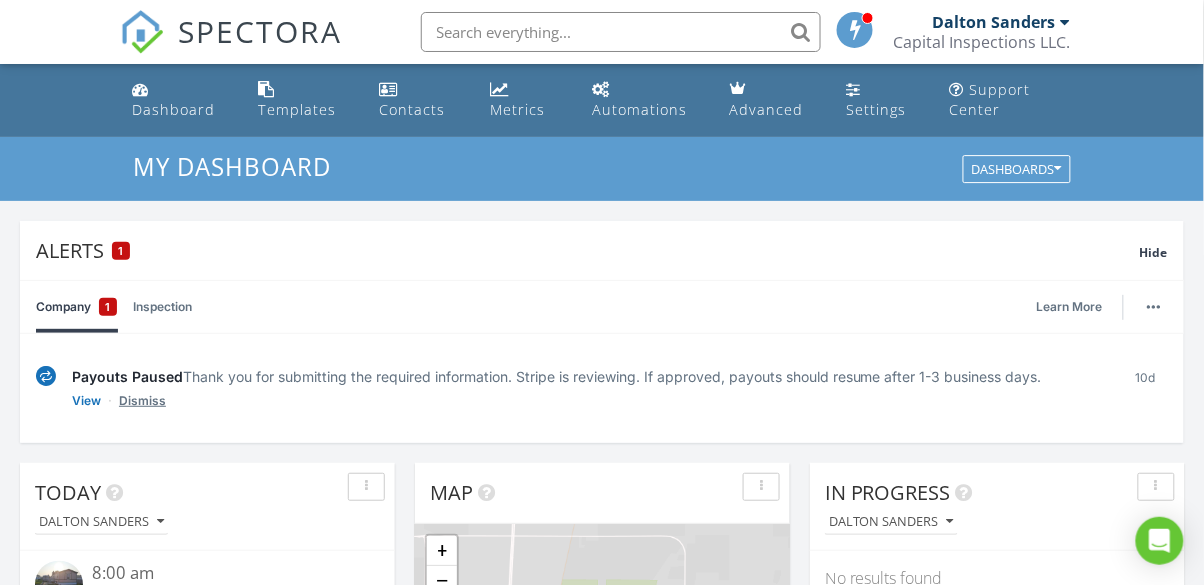 click on "Dismiss" at bounding box center (142, 401) 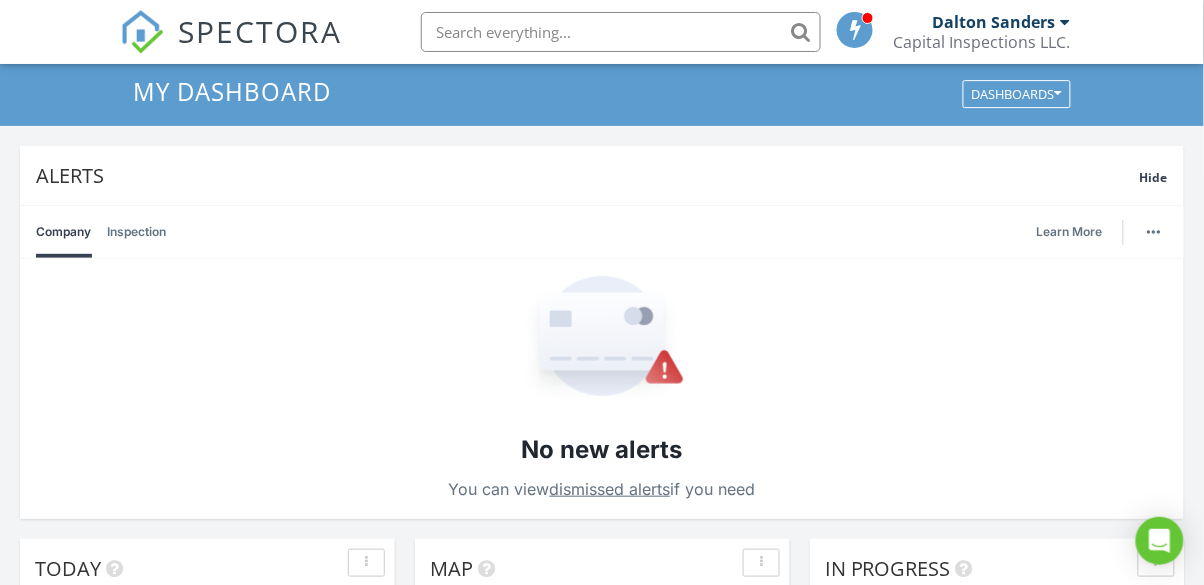 scroll, scrollTop: 67, scrollLeft: 0, axis: vertical 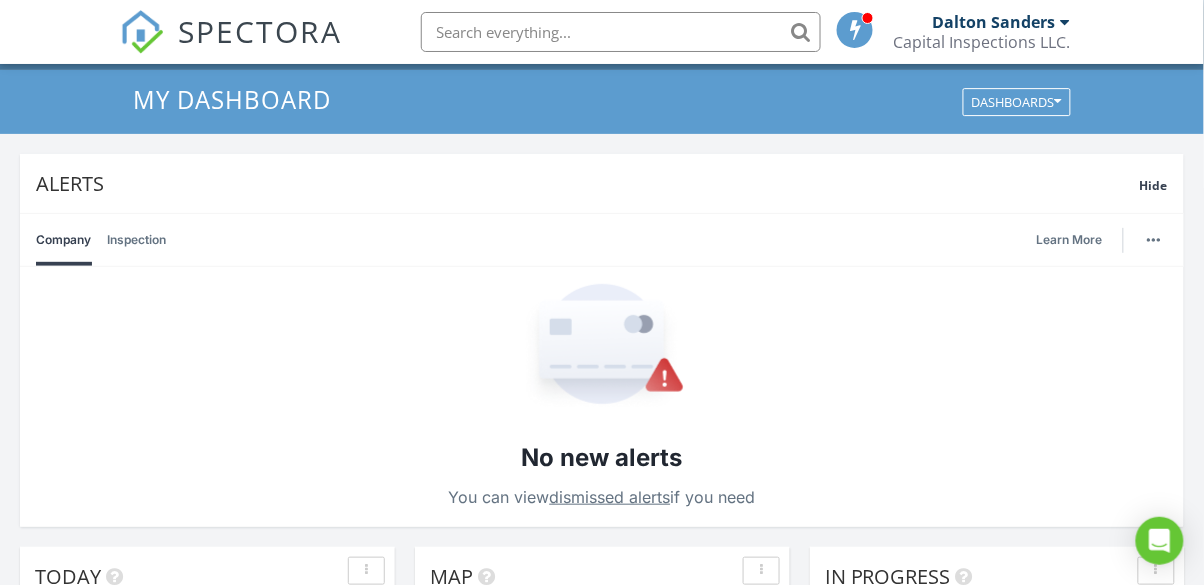click on "Inspection" at bounding box center (136, 240) 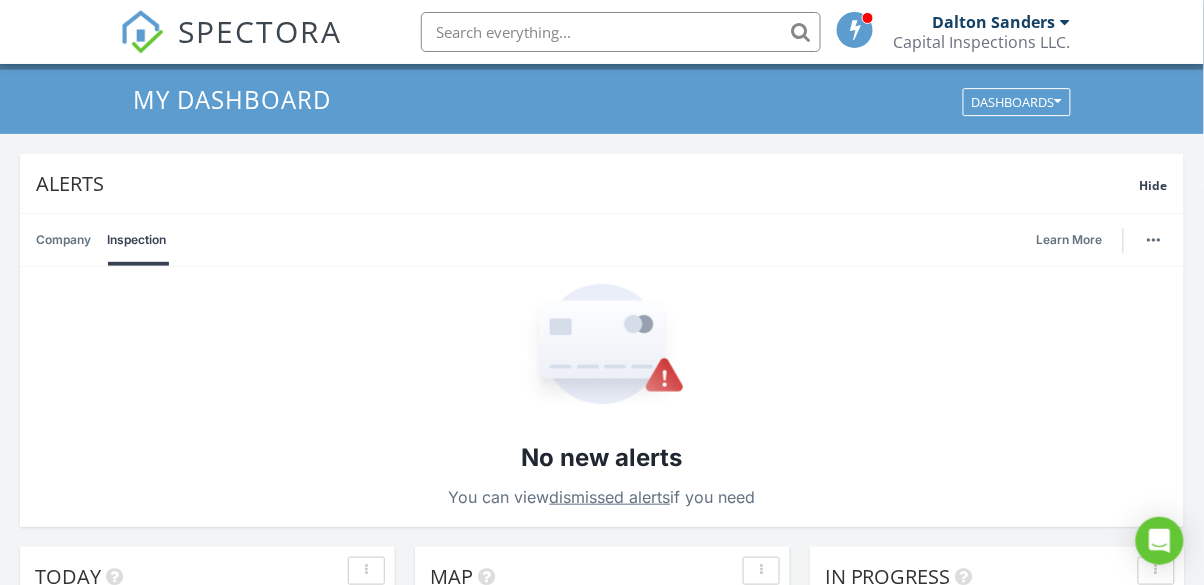 click on "Company" at bounding box center [63, 240] 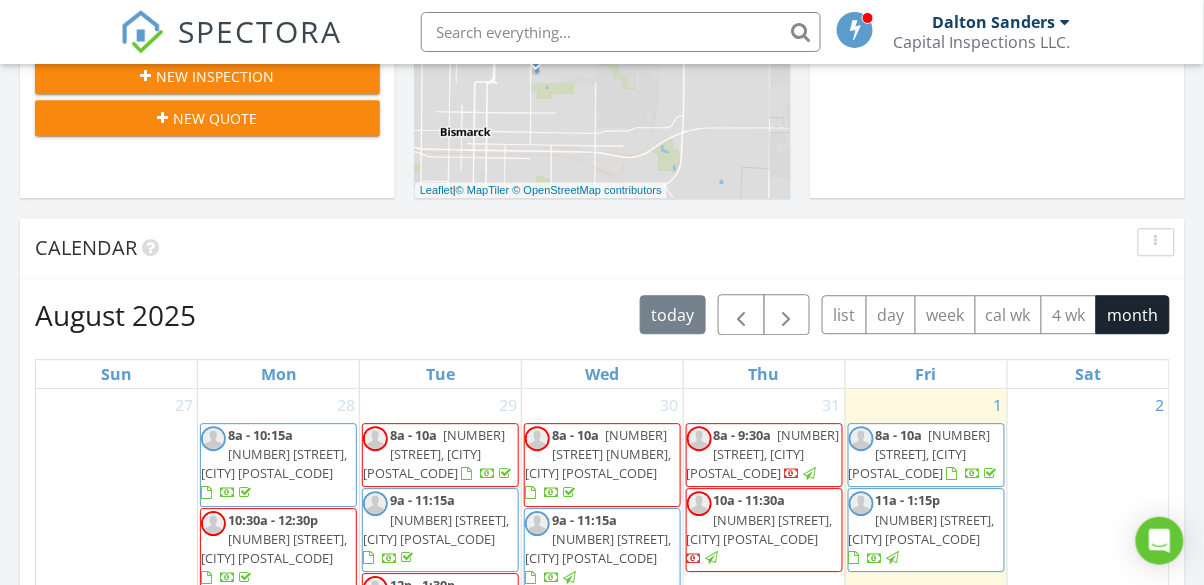 scroll, scrollTop: 877, scrollLeft: 0, axis: vertical 